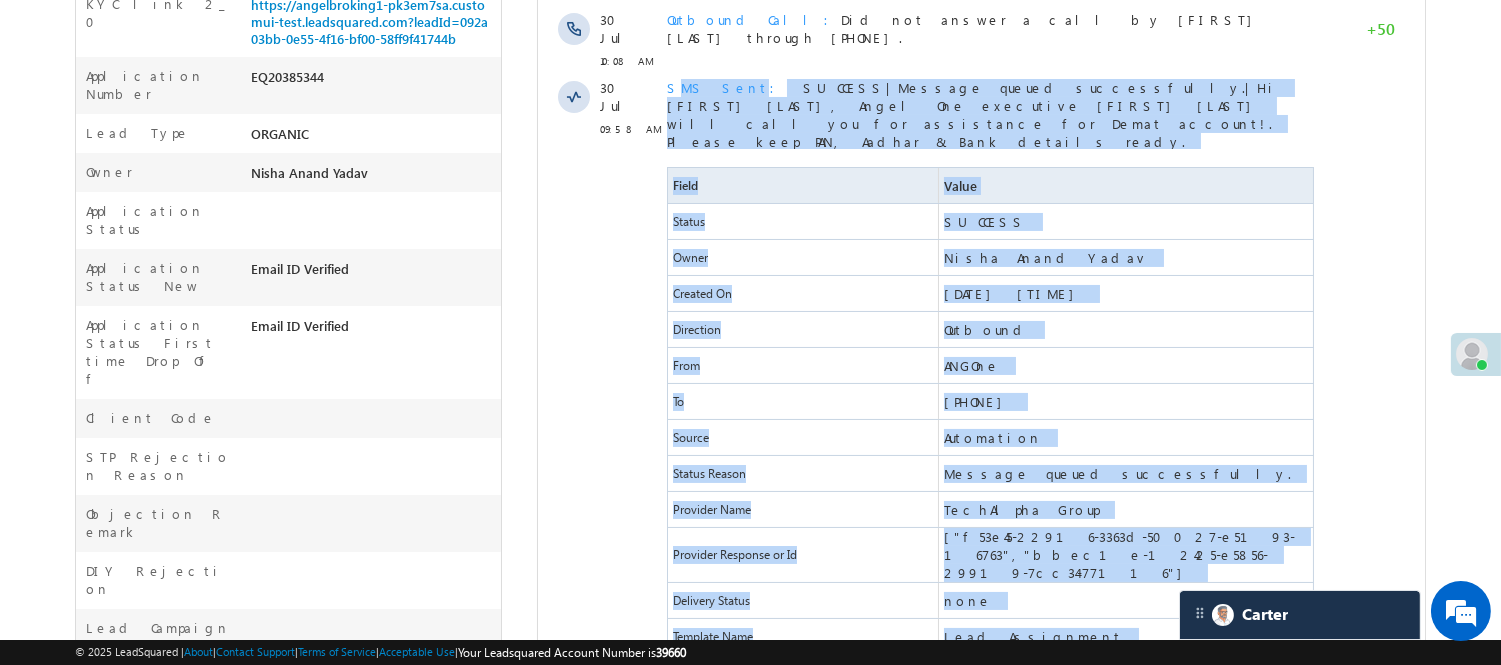 scroll, scrollTop: 555, scrollLeft: 0, axis: vertical 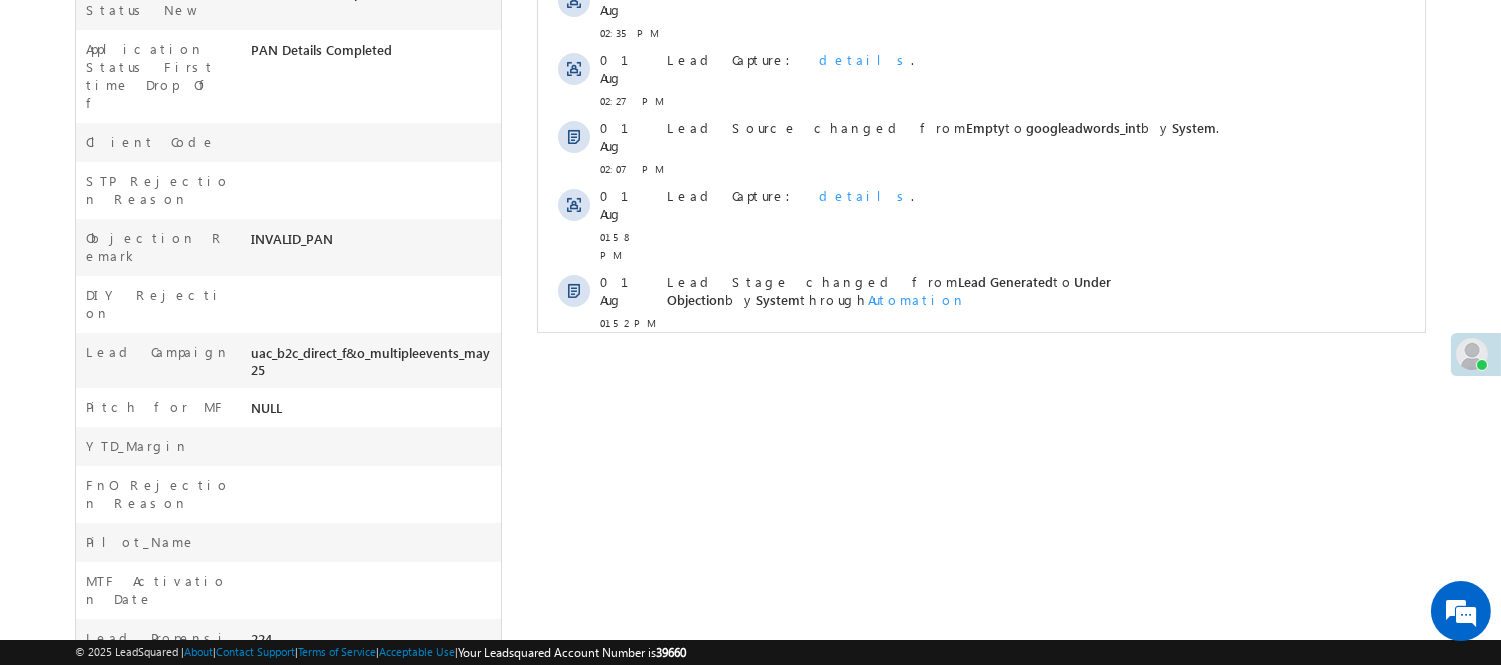 click on "Show More" at bounding box center [980, 367] 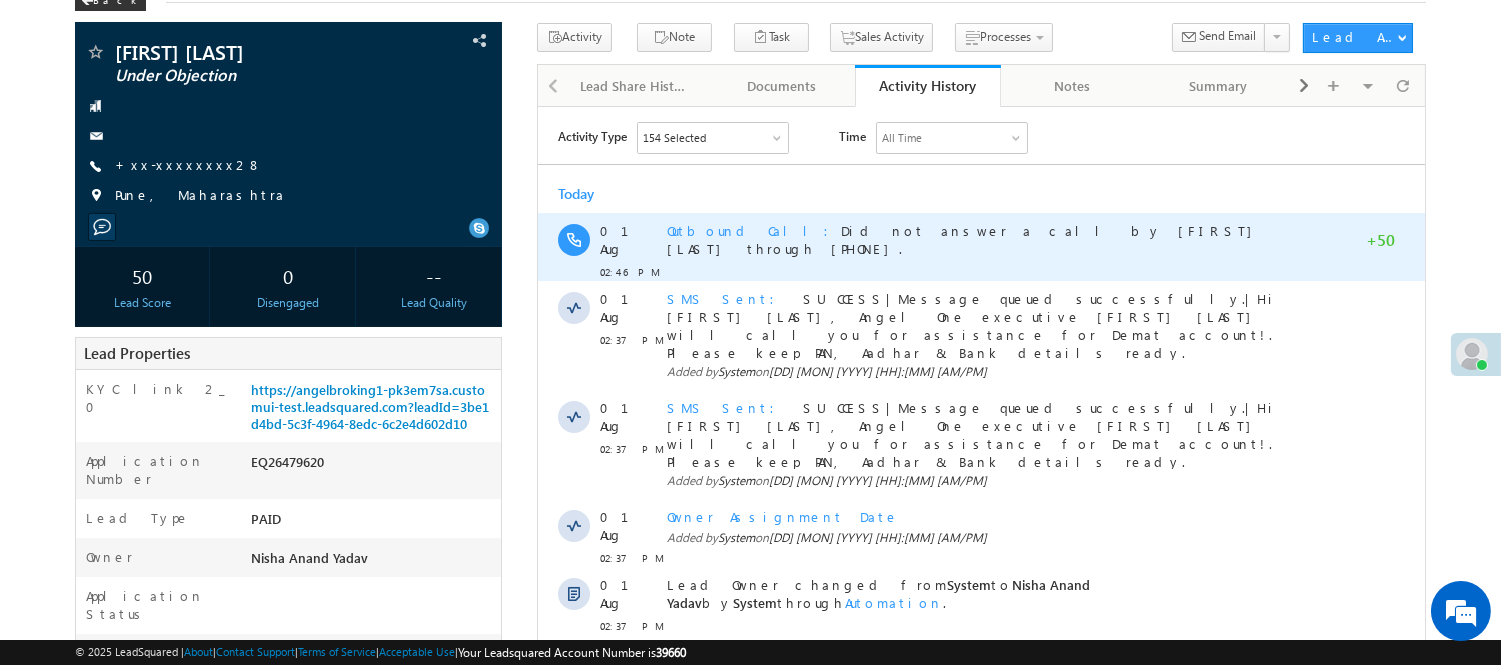 scroll, scrollTop: 111, scrollLeft: 0, axis: vertical 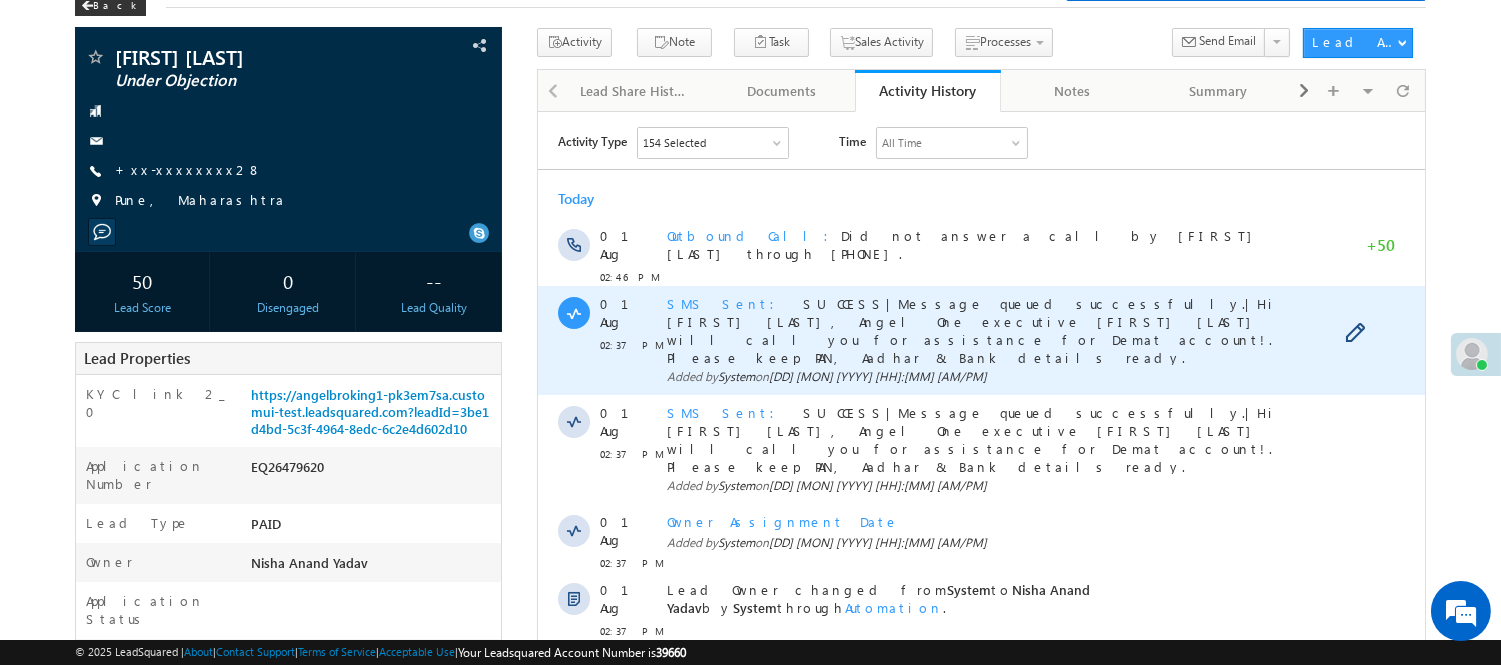 click on "SMS Sent" at bounding box center (726, 302) 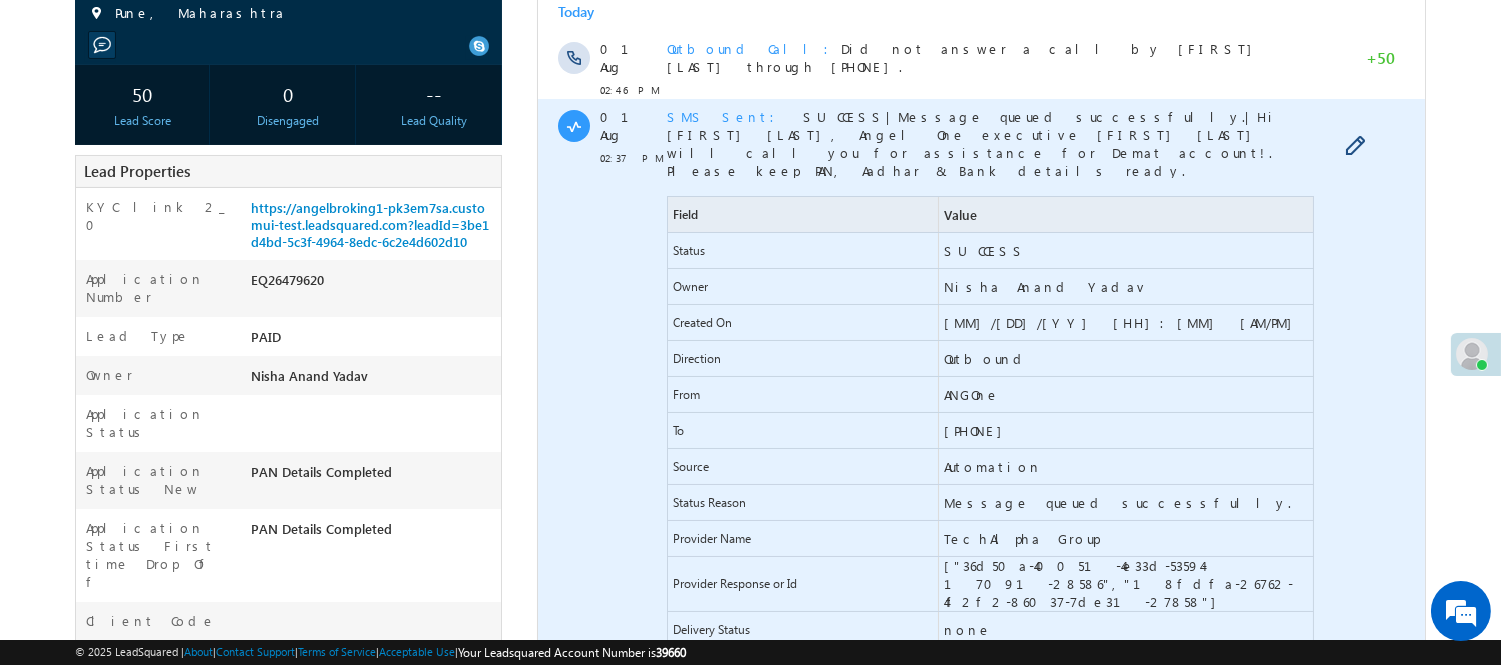 scroll, scrollTop: 333, scrollLeft: 0, axis: vertical 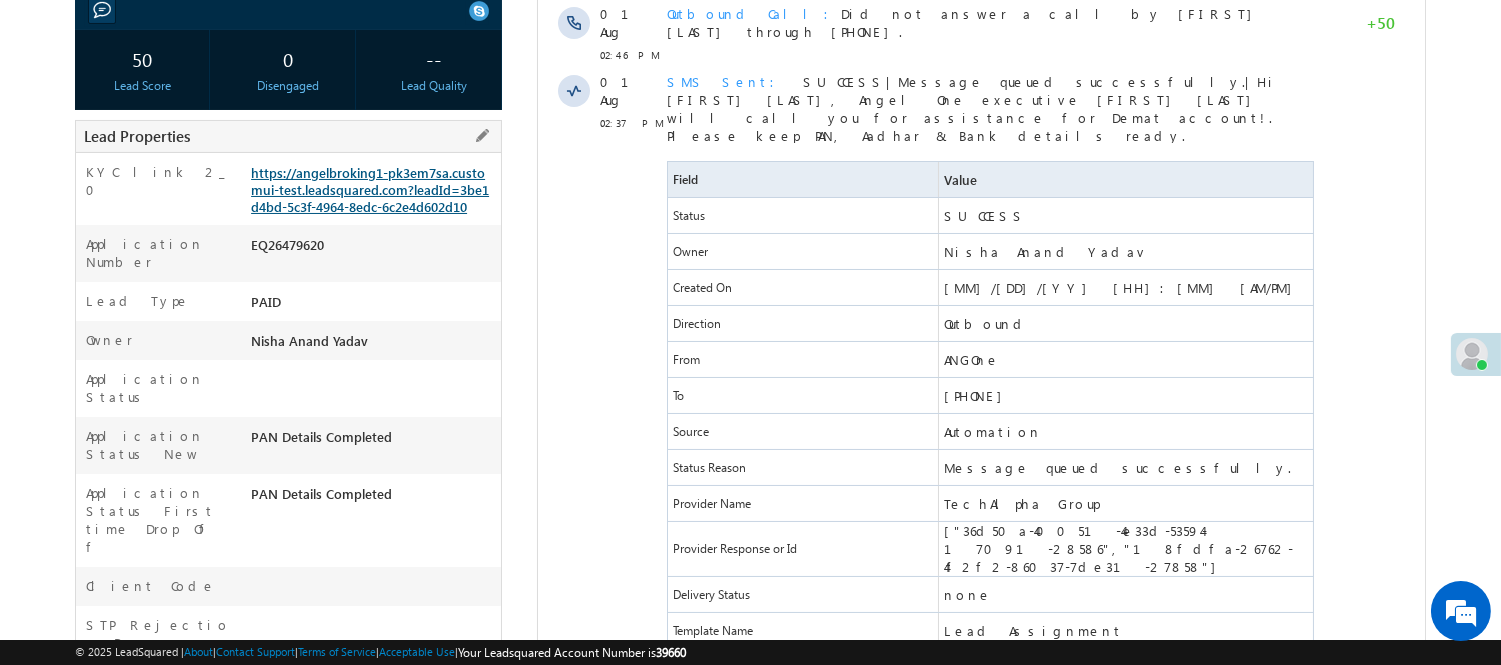 click on "https://angelbroking1-pk3em7sa.customui-test.leadsquared.com?leadId=3be1d4bd-5c3f-4964-8edc-6c2e4d602d10" at bounding box center [370, 189] 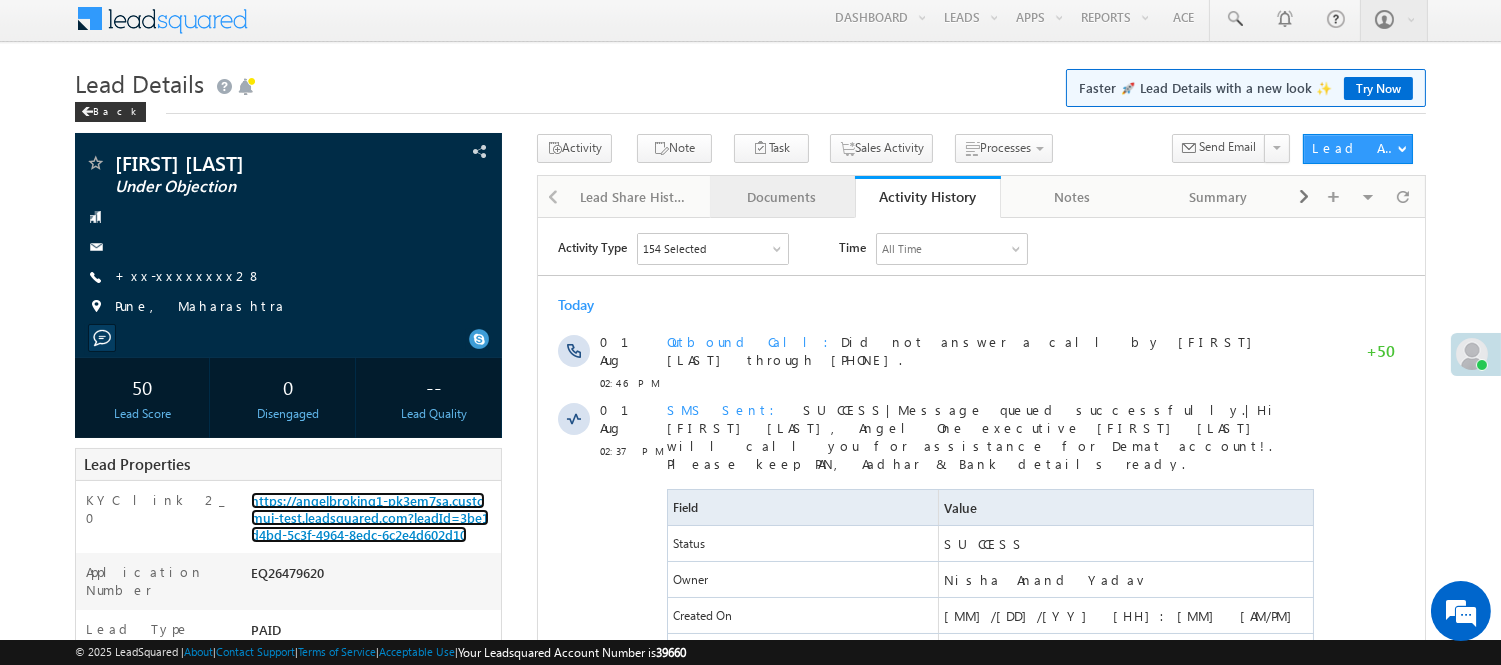 scroll, scrollTop: 0, scrollLeft: 0, axis: both 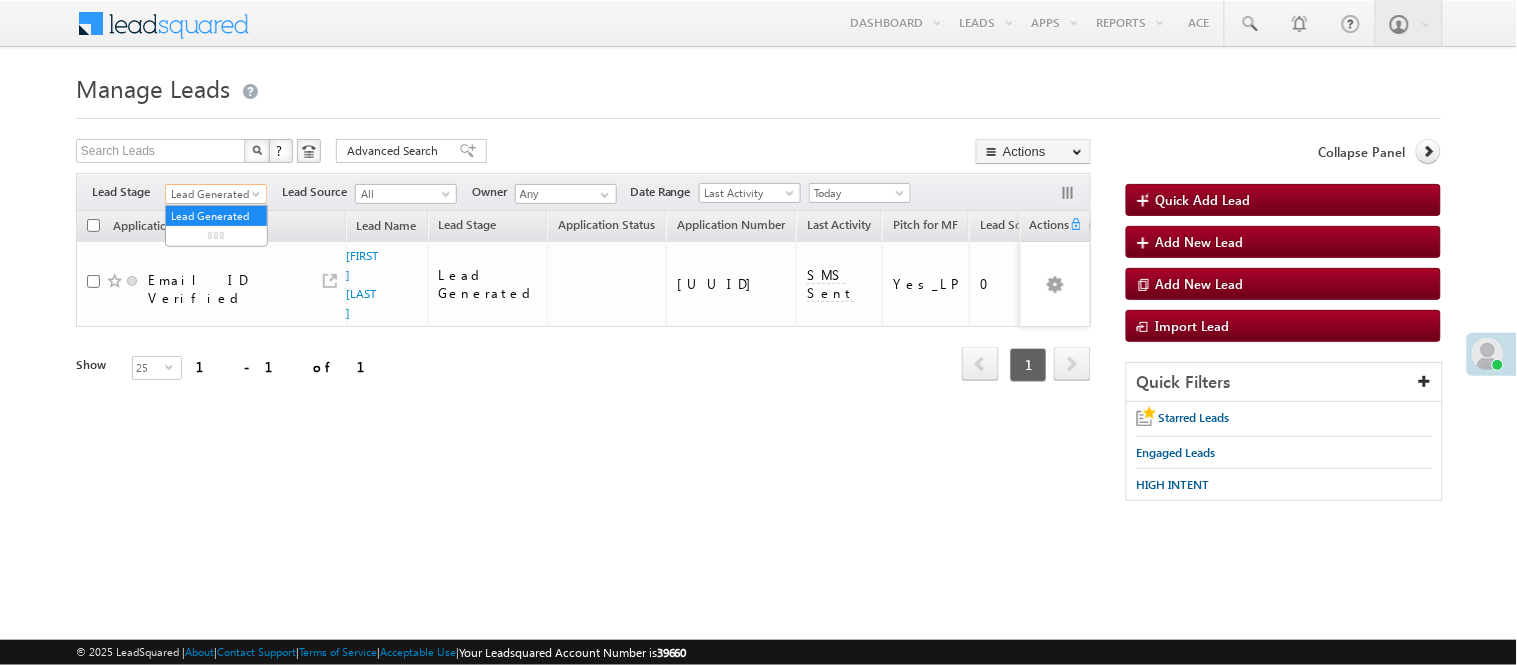 click on "Lead Generated" at bounding box center [213, 194] 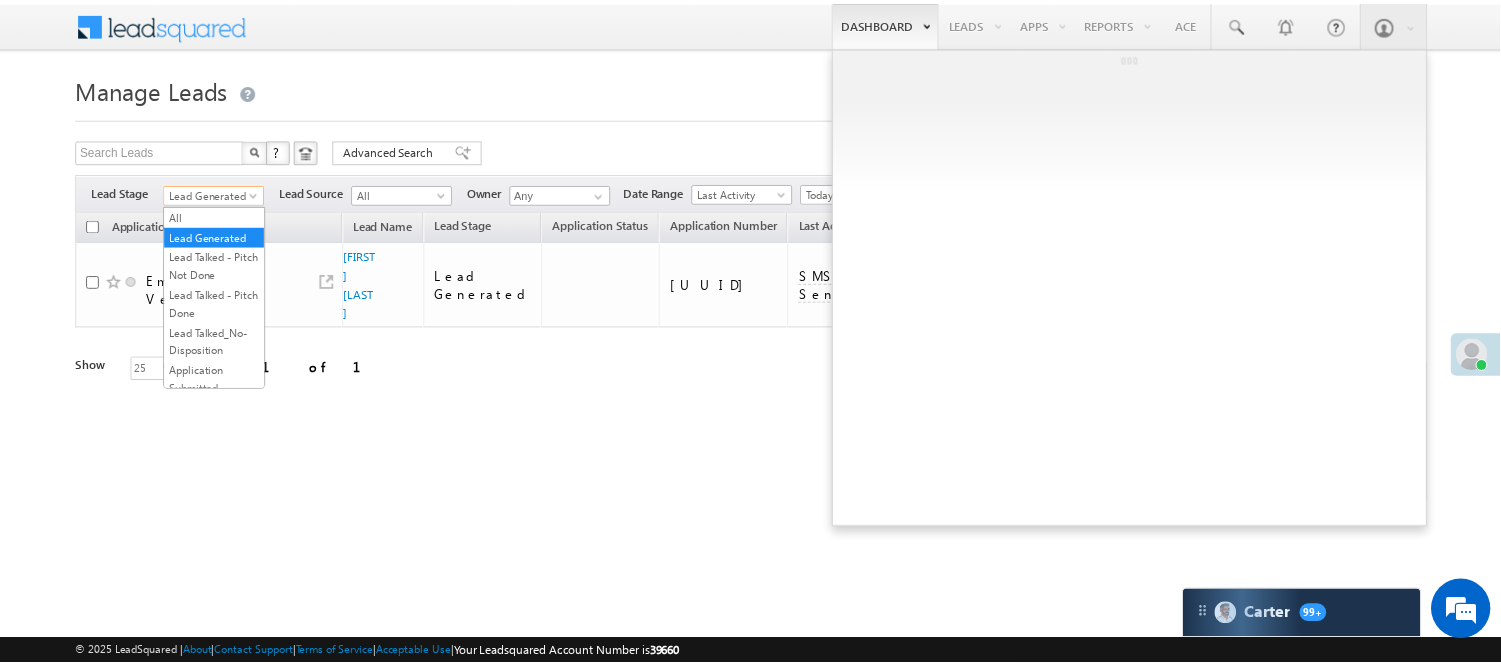 scroll, scrollTop: 496, scrollLeft: 0, axis: vertical 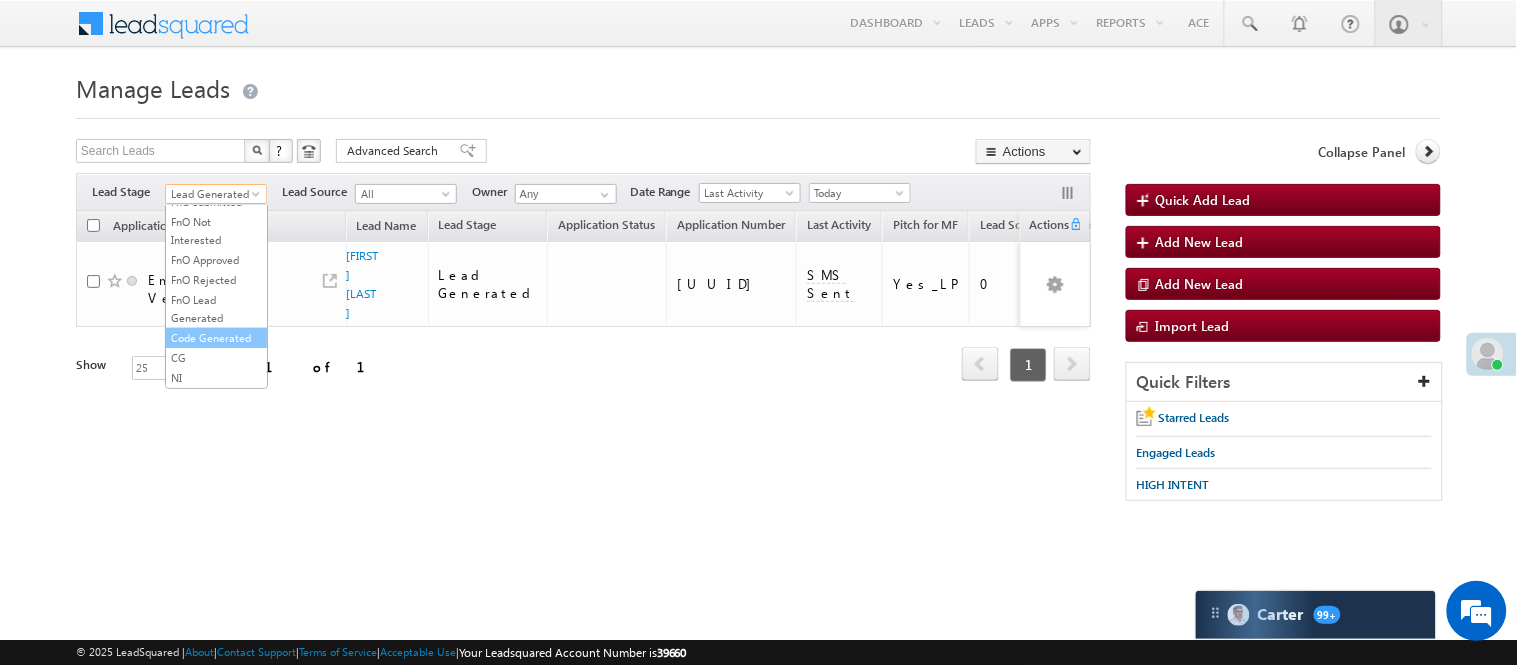 click on "Code Generated" at bounding box center (216, 338) 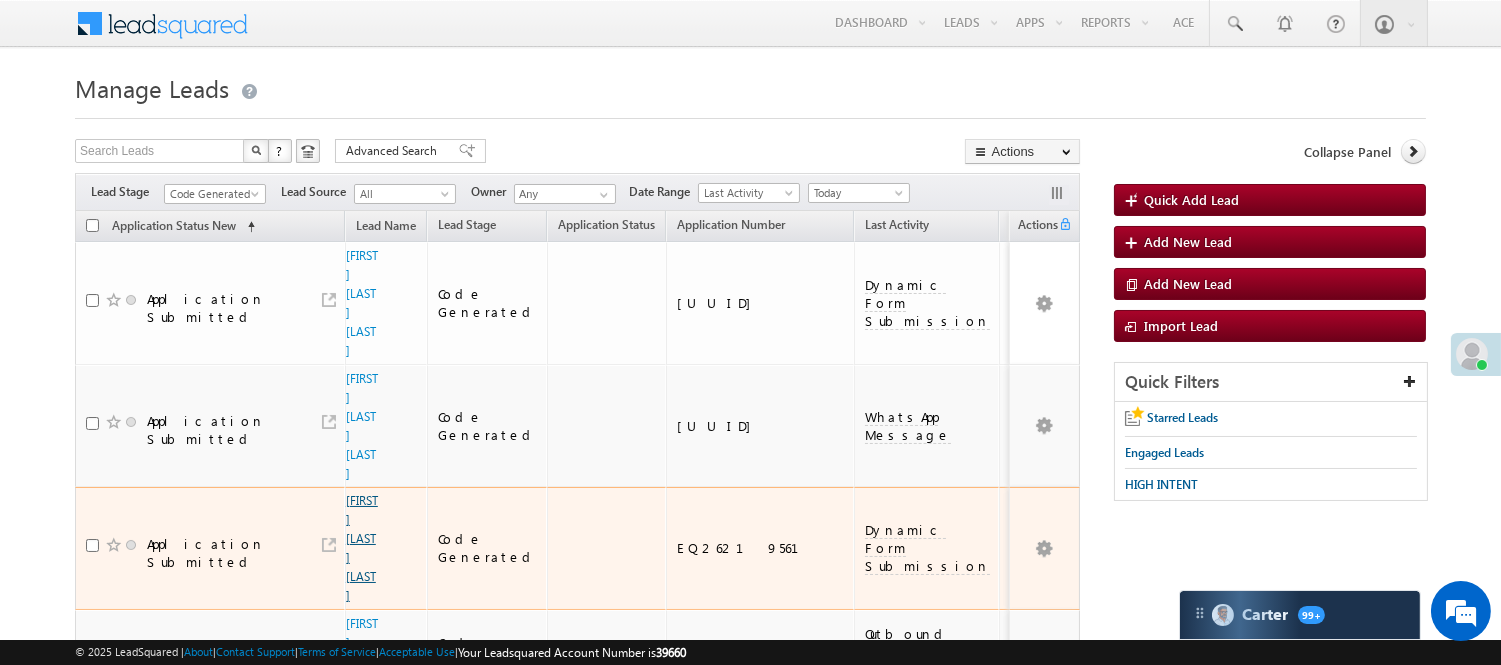 scroll, scrollTop: 0, scrollLeft: 0, axis: both 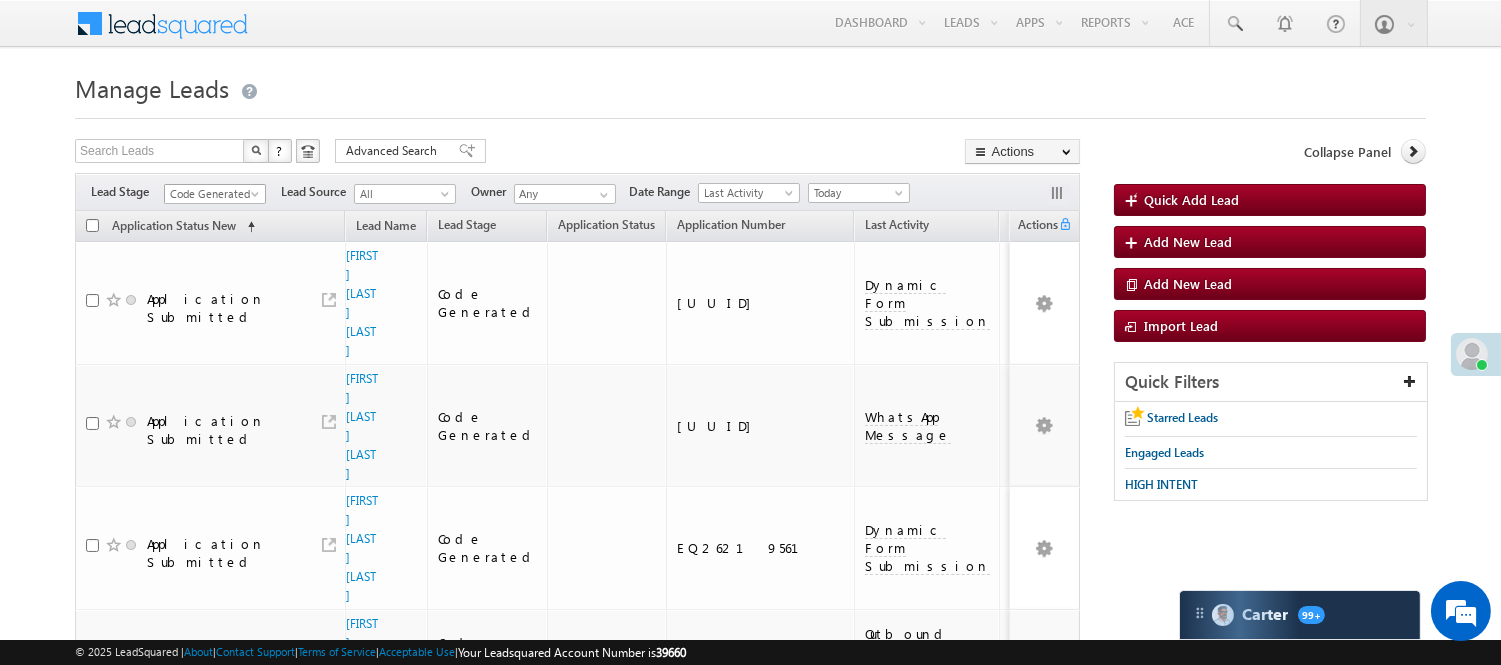 click on "Code Generated" at bounding box center (212, 194) 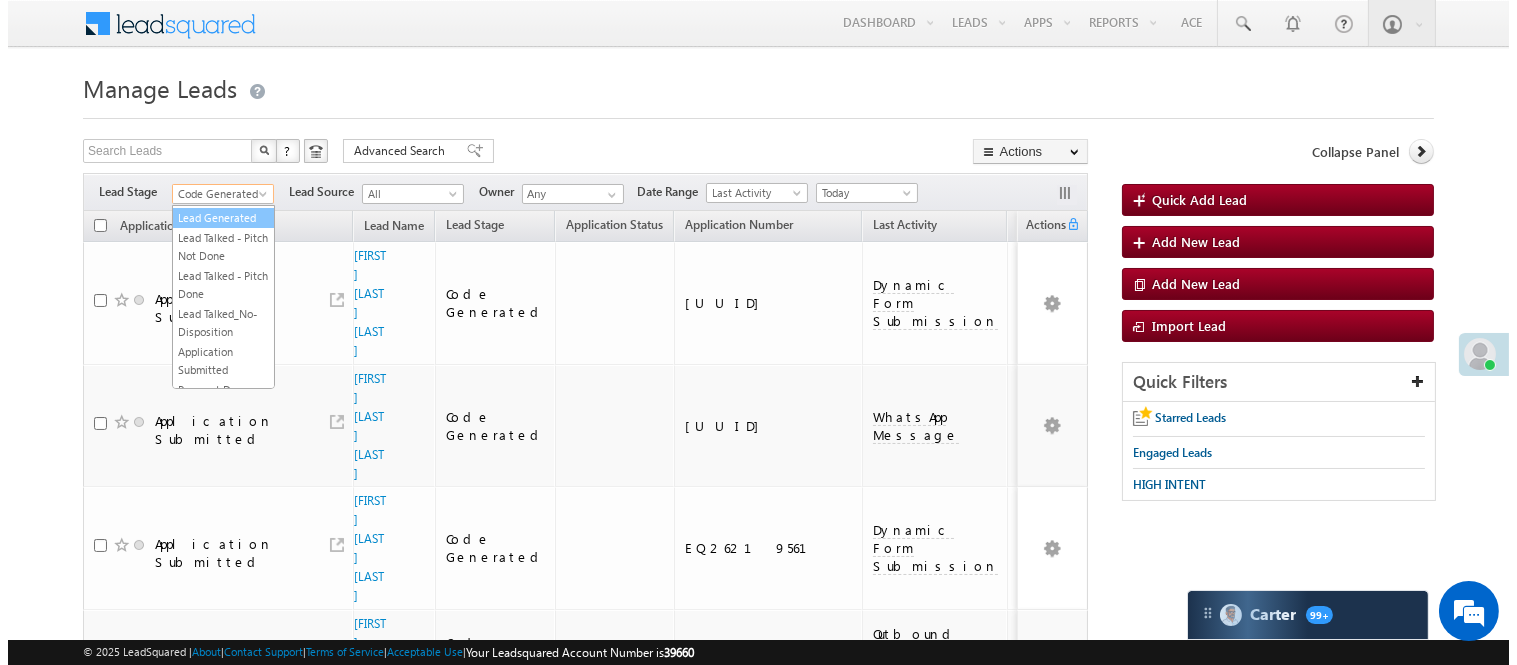 scroll, scrollTop: 0, scrollLeft: 0, axis: both 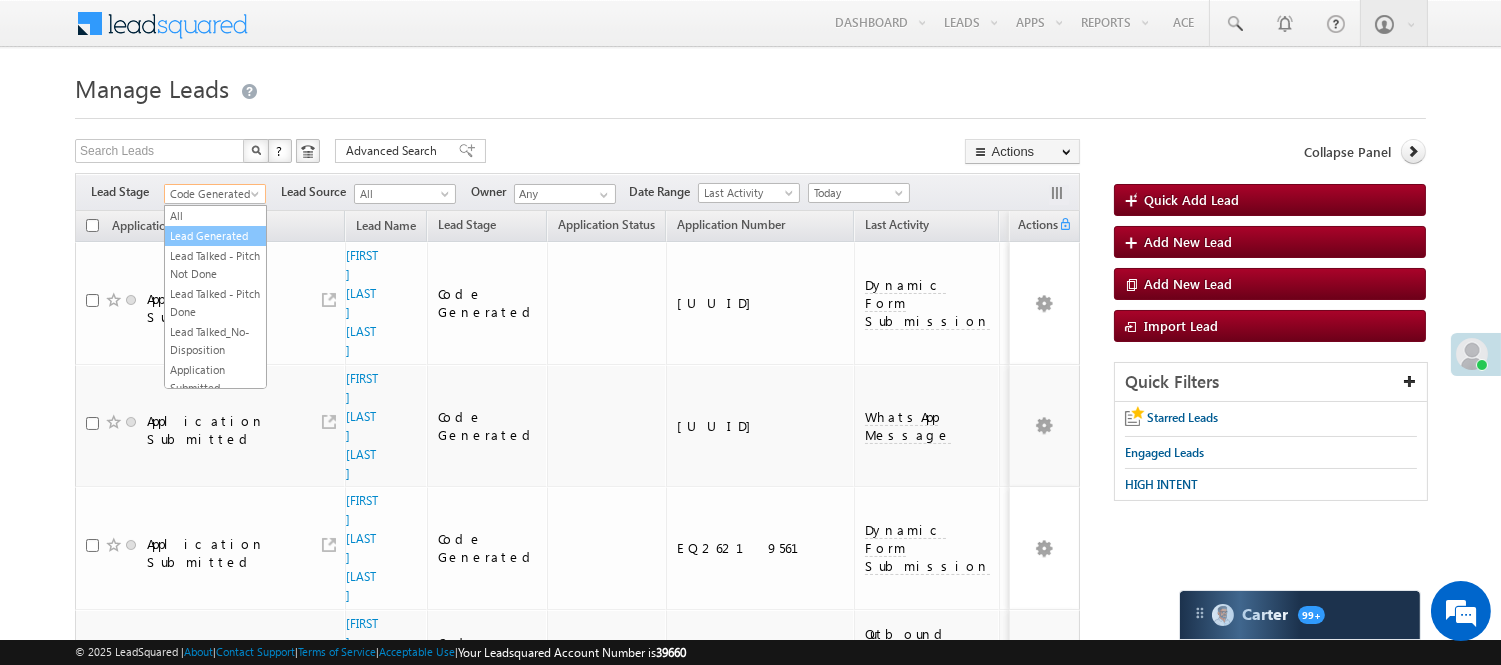 click on "Lead Generated" at bounding box center [215, 236] 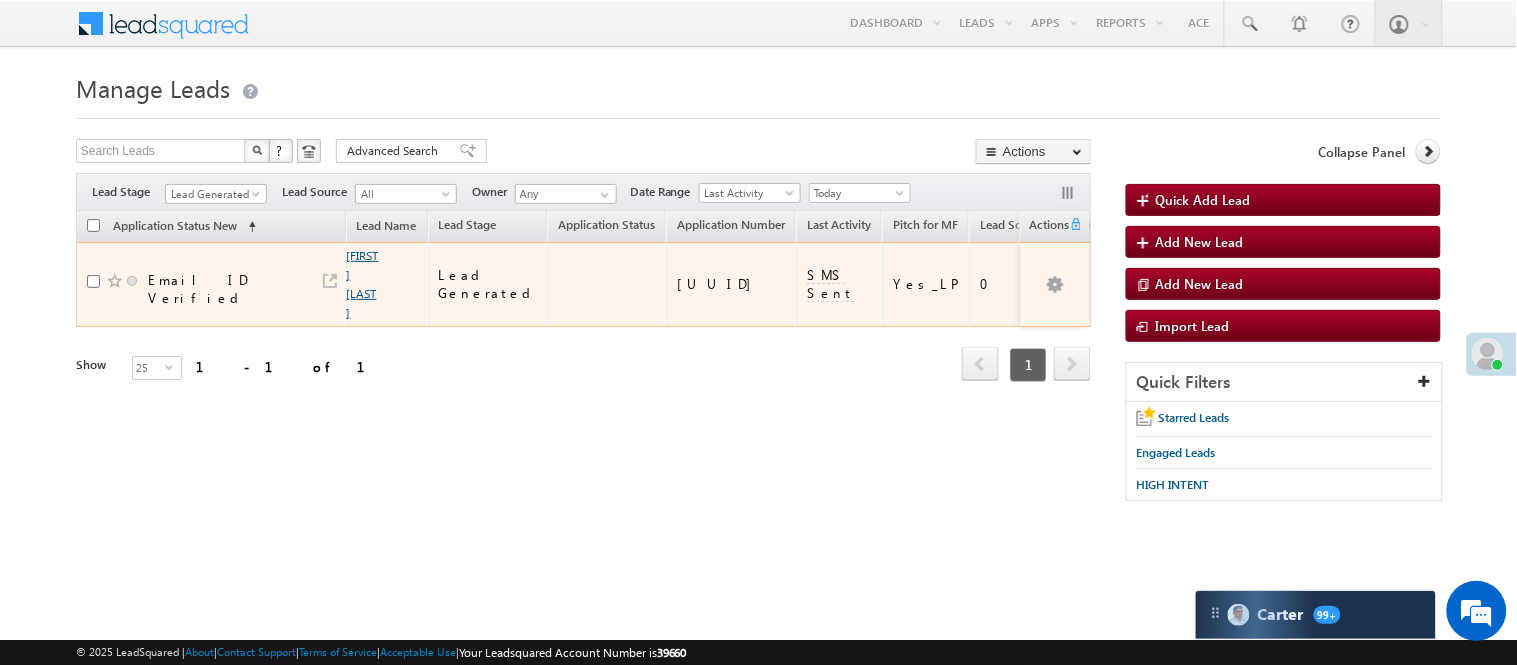 click on "Krishna Kumar" at bounding box center (363, 284) 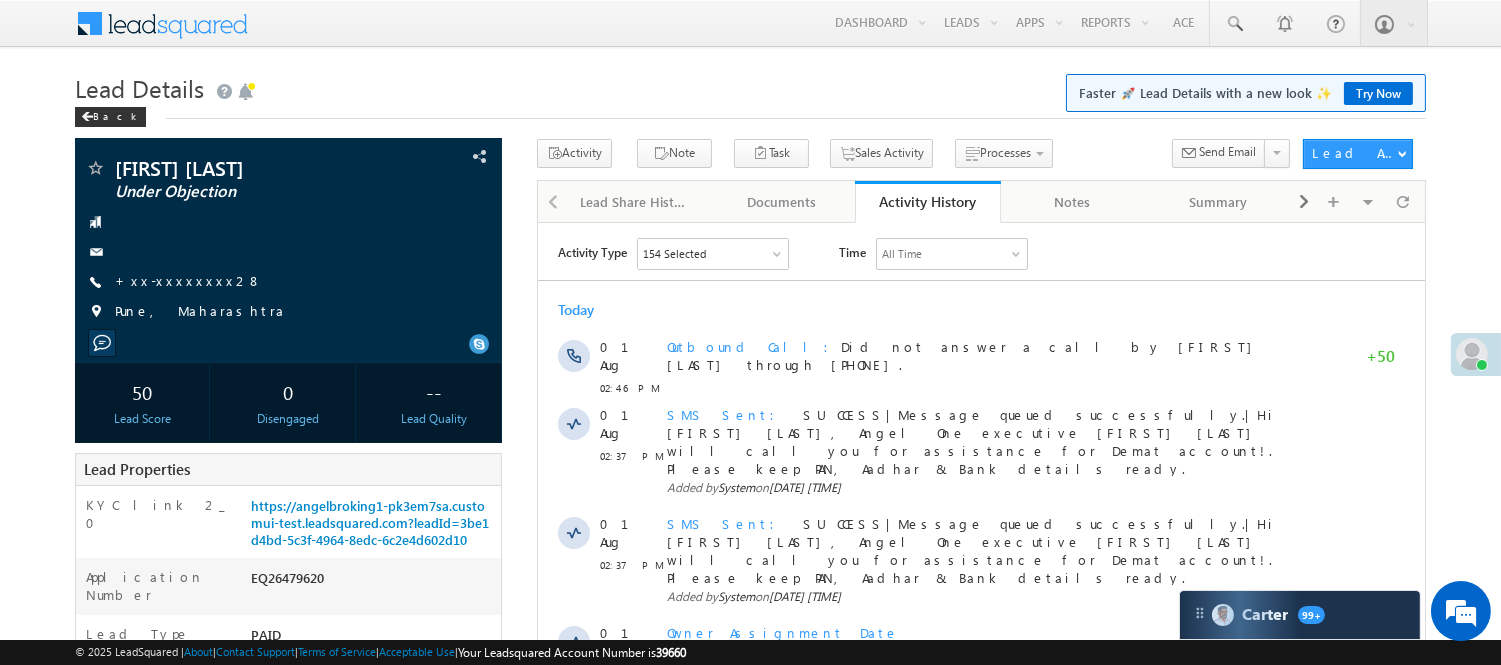 scroll, scrollTop: 0, scrollLeft: 0, axis: both 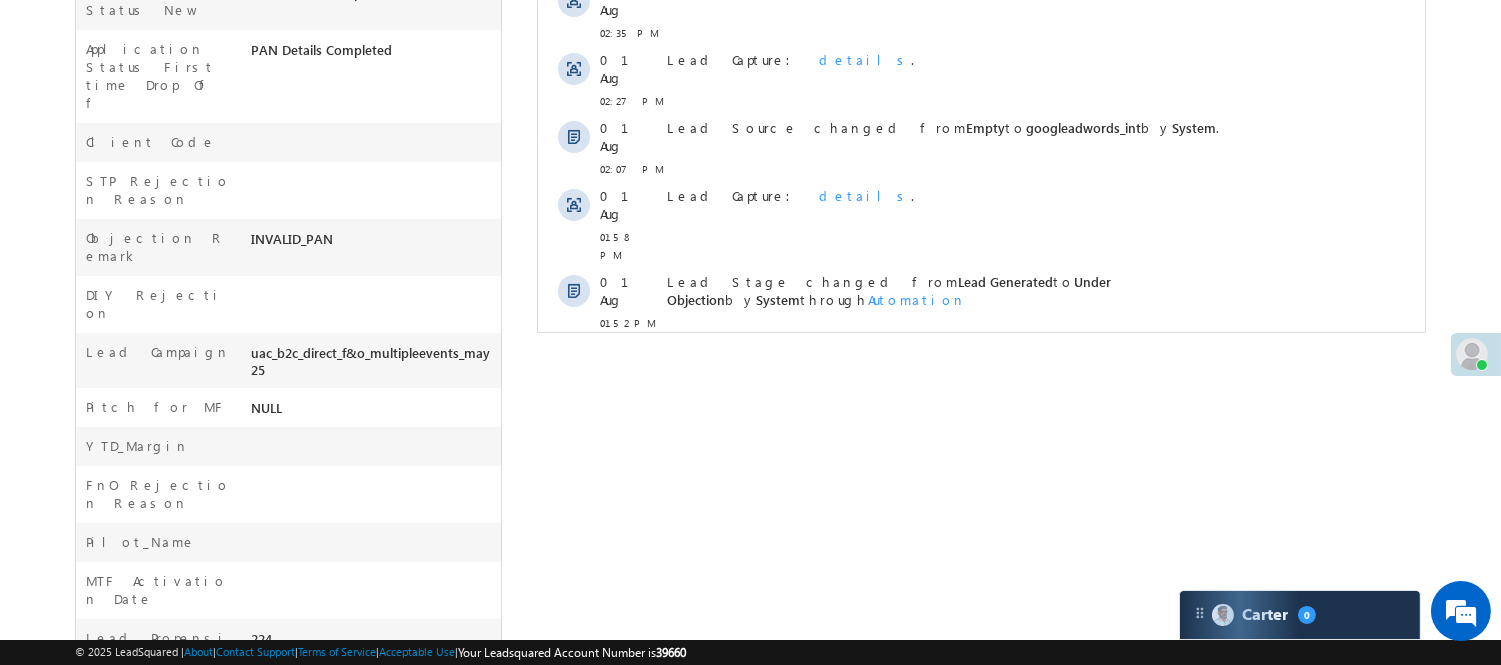click on "https://angelbroking1-pk3em7sa.customui-test.leadsquared.com?leadId=3be1d4bd-5c3f-4964-8edc-6c2e4d602d10" at bounding box center (370, -255) 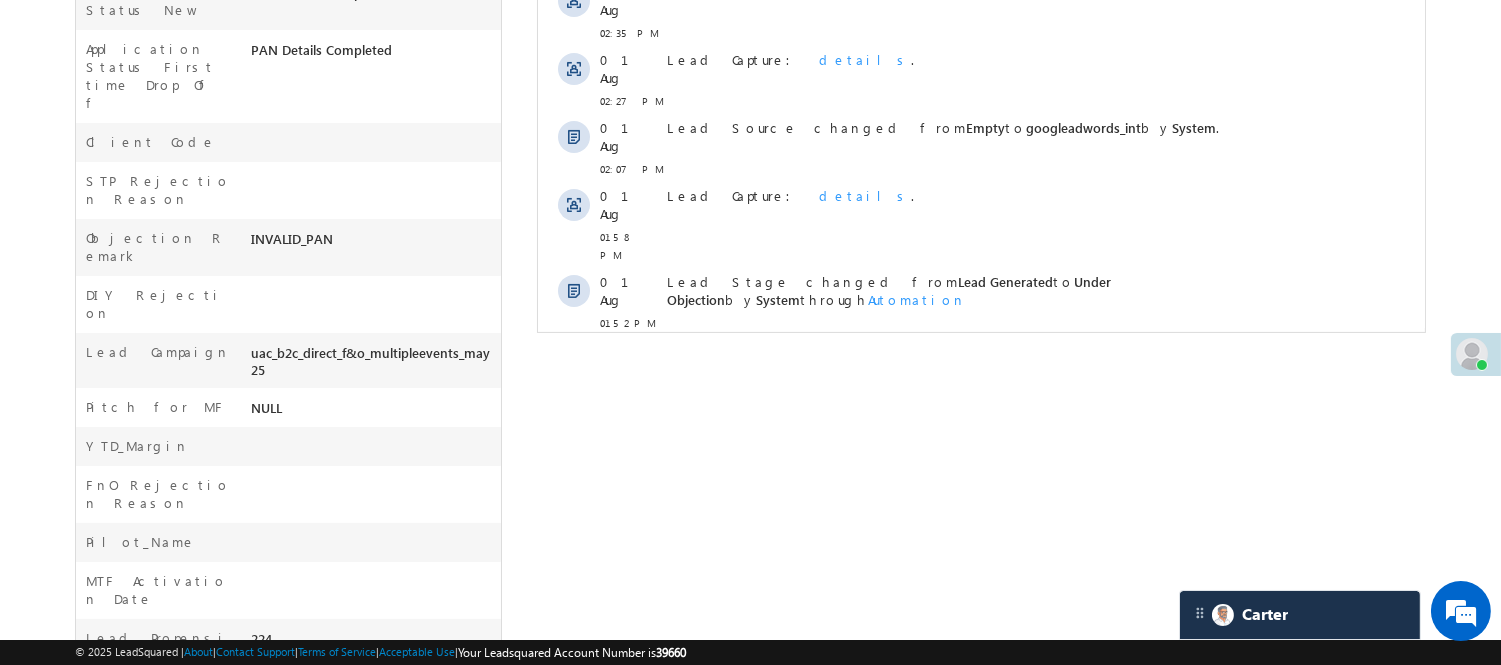scroll, scrollTop: 0, scrollLeft: 0, axis: both 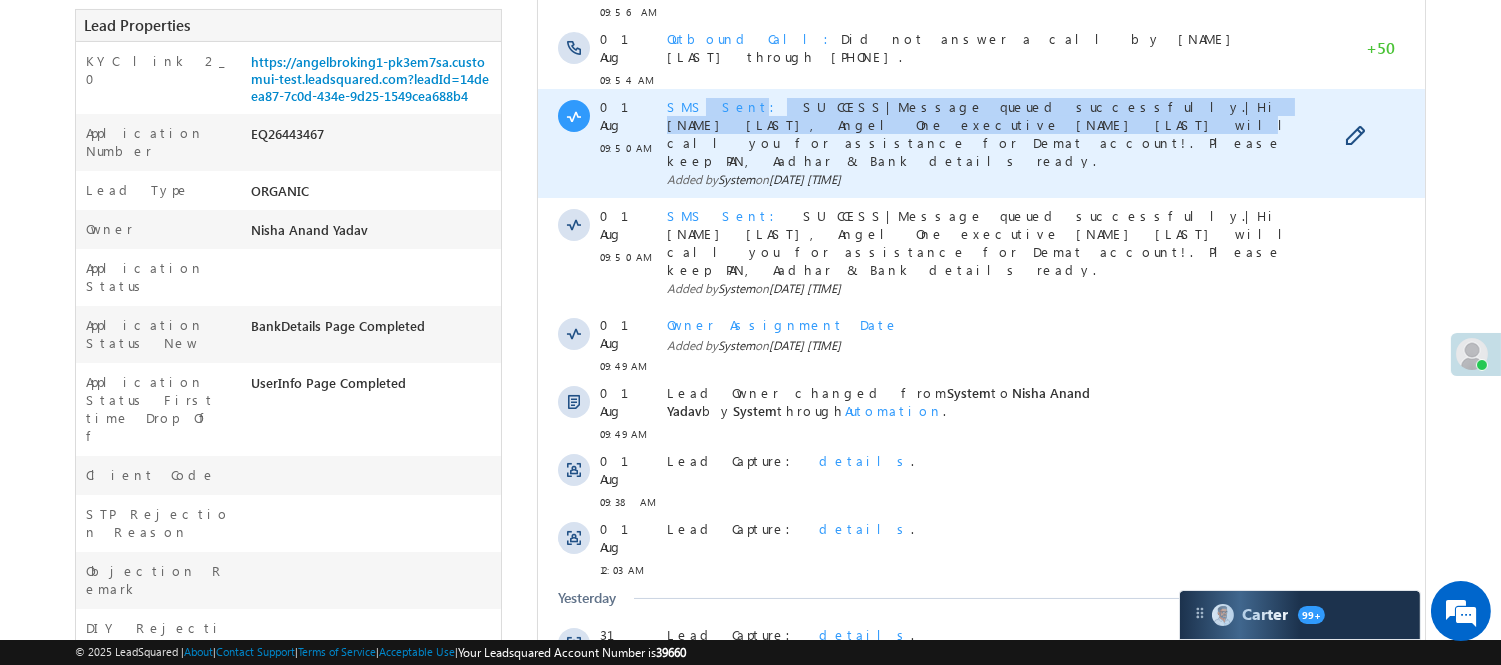 click on "SMS Sent" at bounding box center (726, 106) 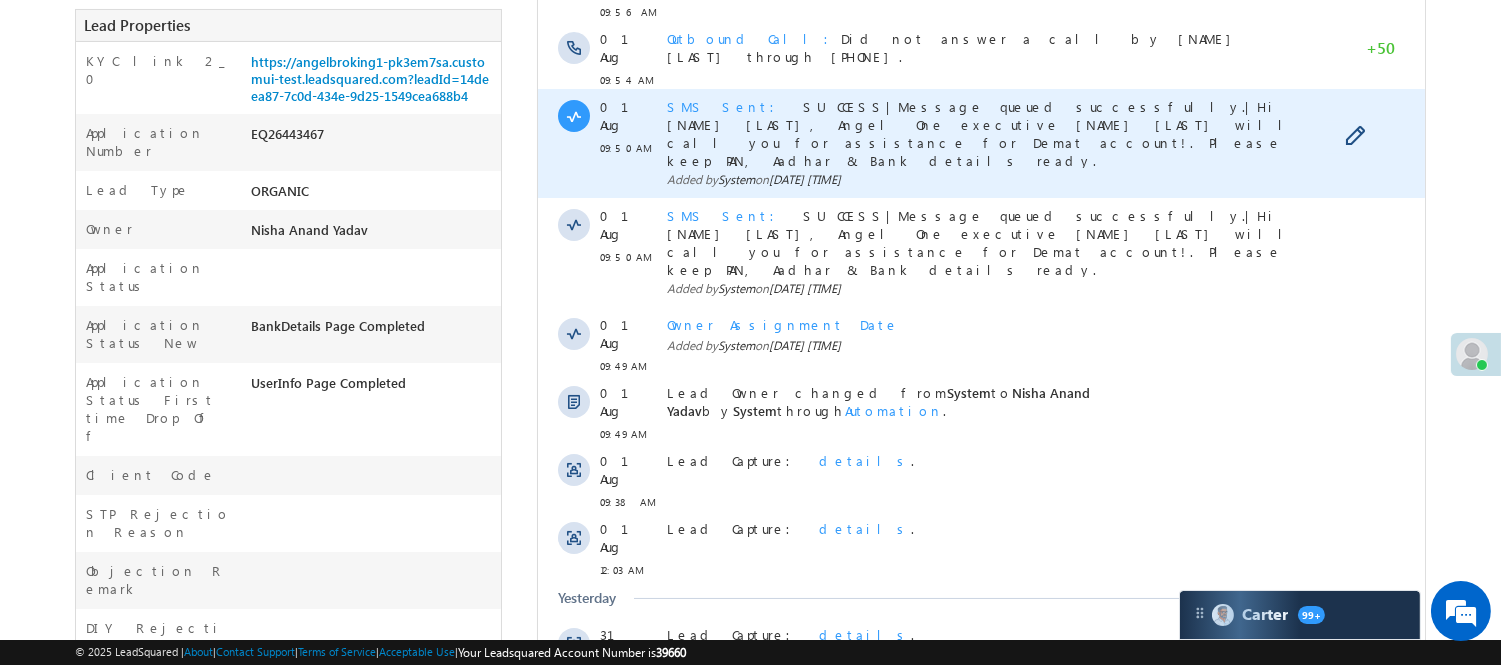 click on "SMS Sent" at bounding box center (726, 106) 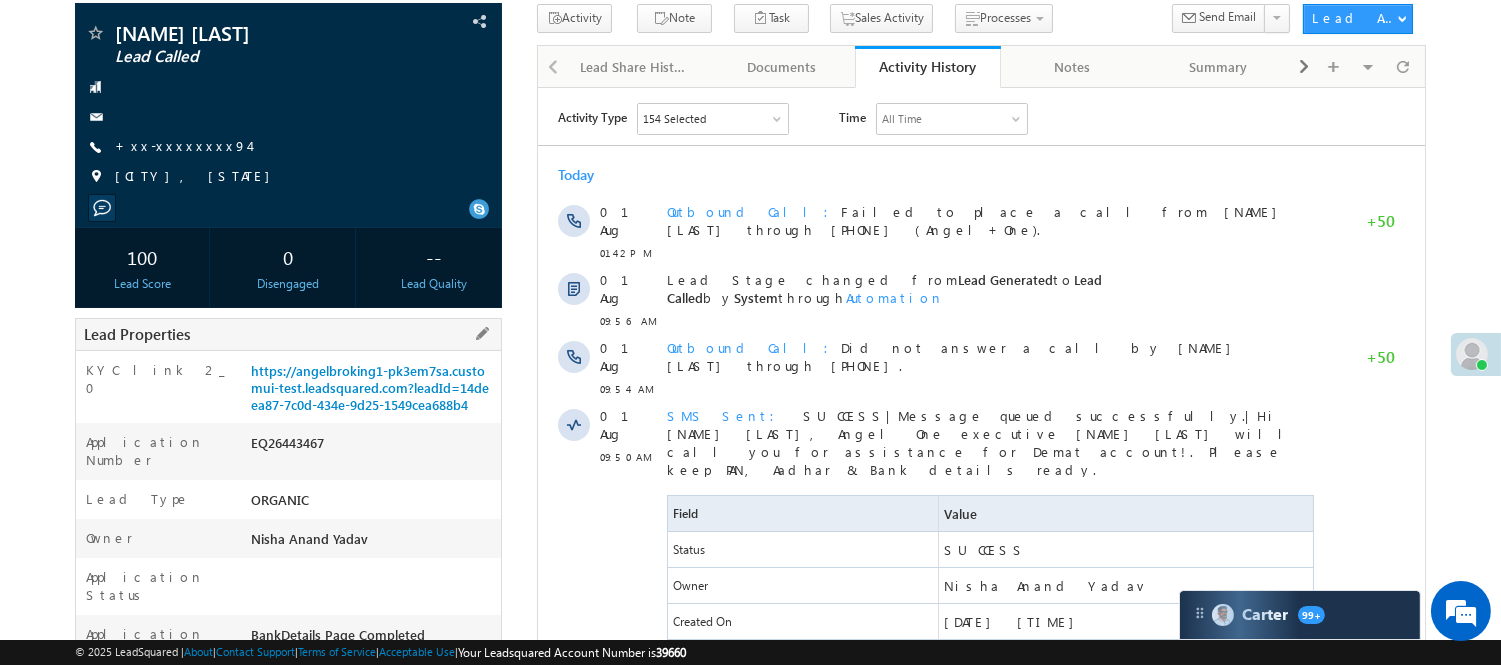 scroll, scrollTop: 111, scrollLeft: 0, axis: vertical 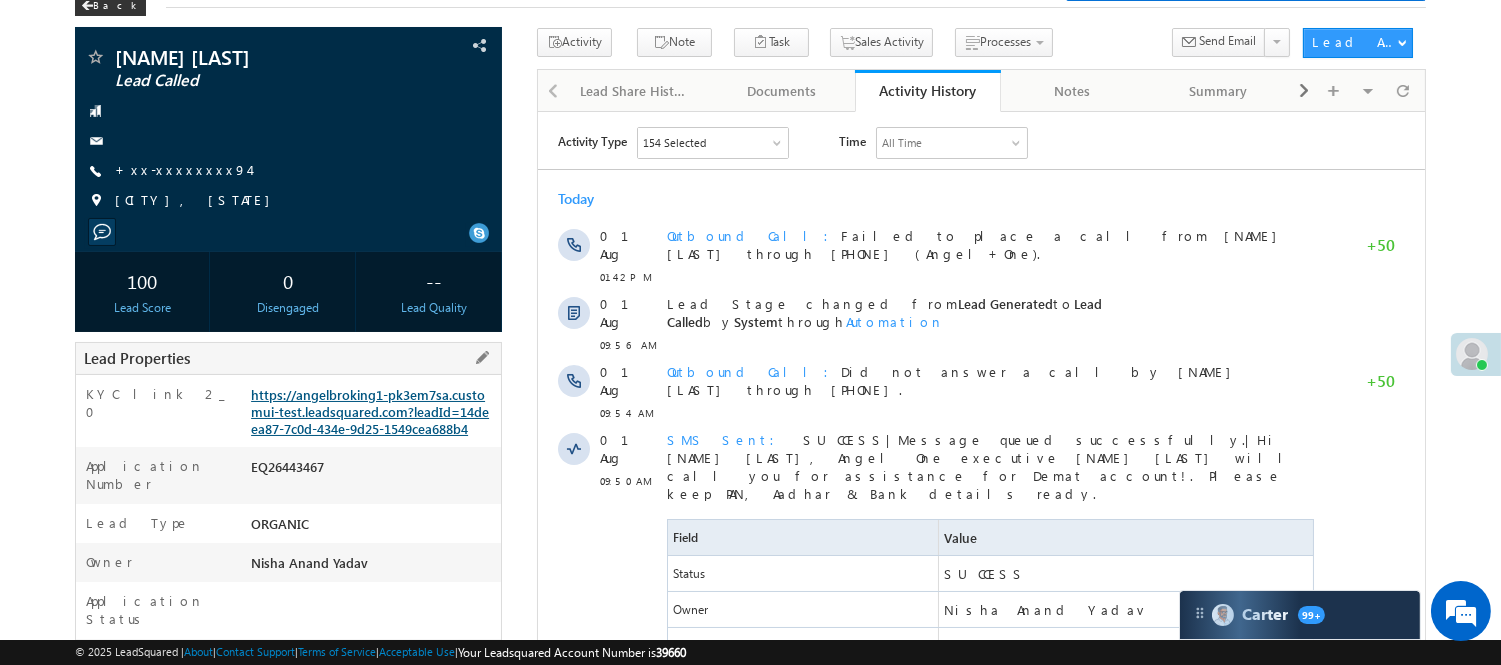 click on "https://angelbroking1-pk3em7sa.customui-test.leadsquared.com?leadId=14deea87-7c0d-434e-9d25-1549cea688b4" at bounding box center (370, 411) 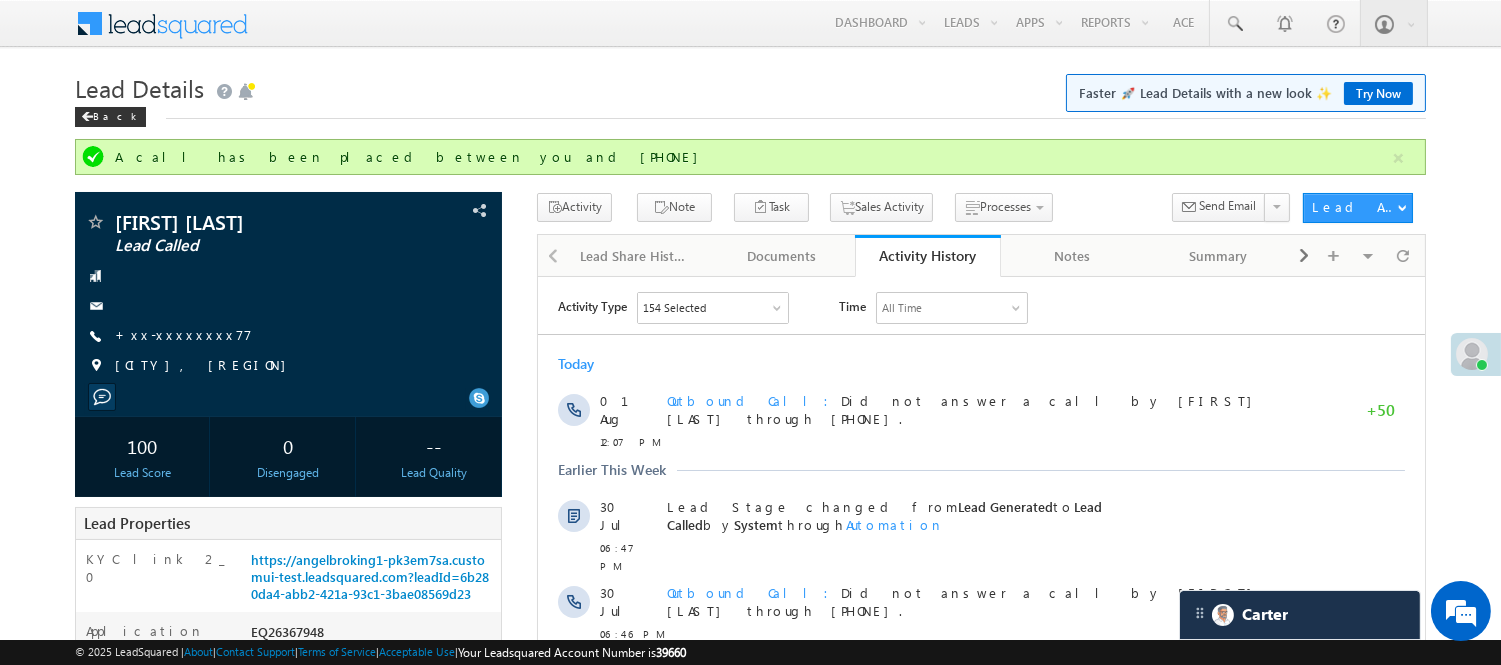 scroll, scrollTop: 0, scrollLeft: 0, axis: both 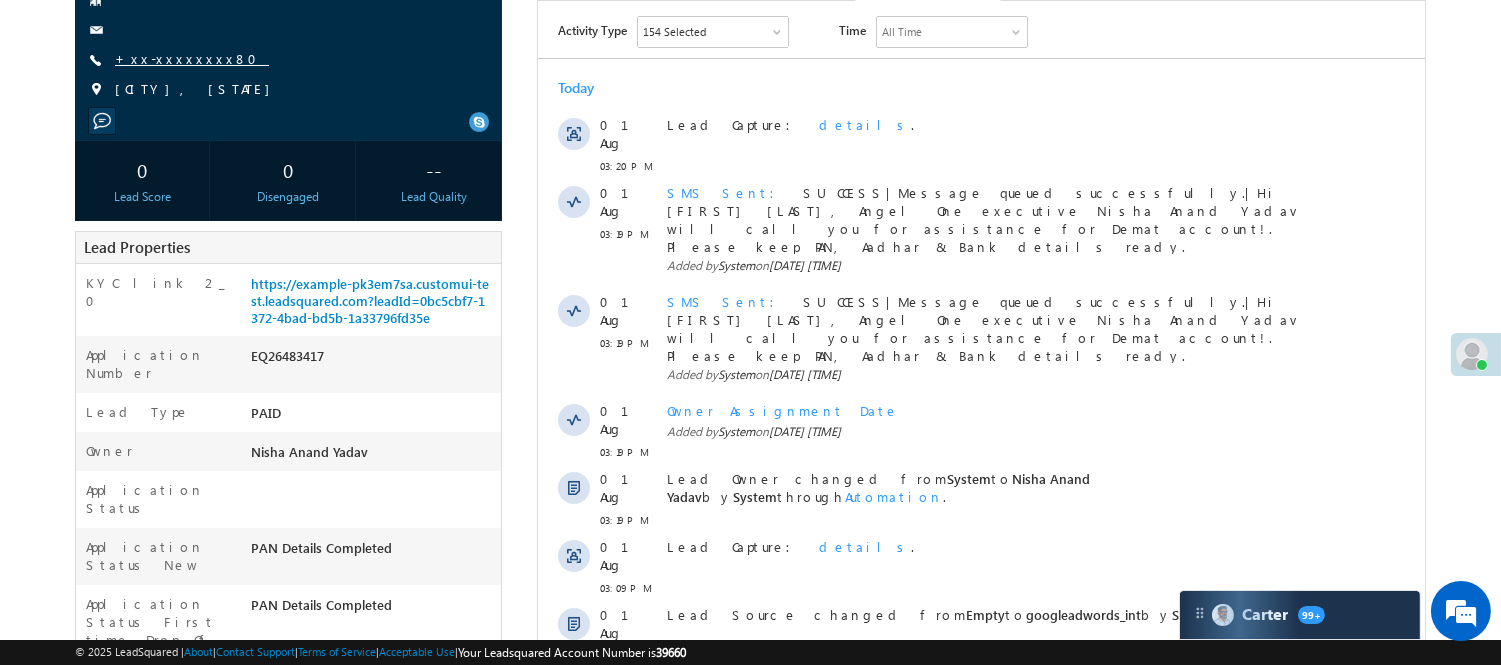 click on "+xx-xxxxxxxx80" at bounding box center (192, 58) 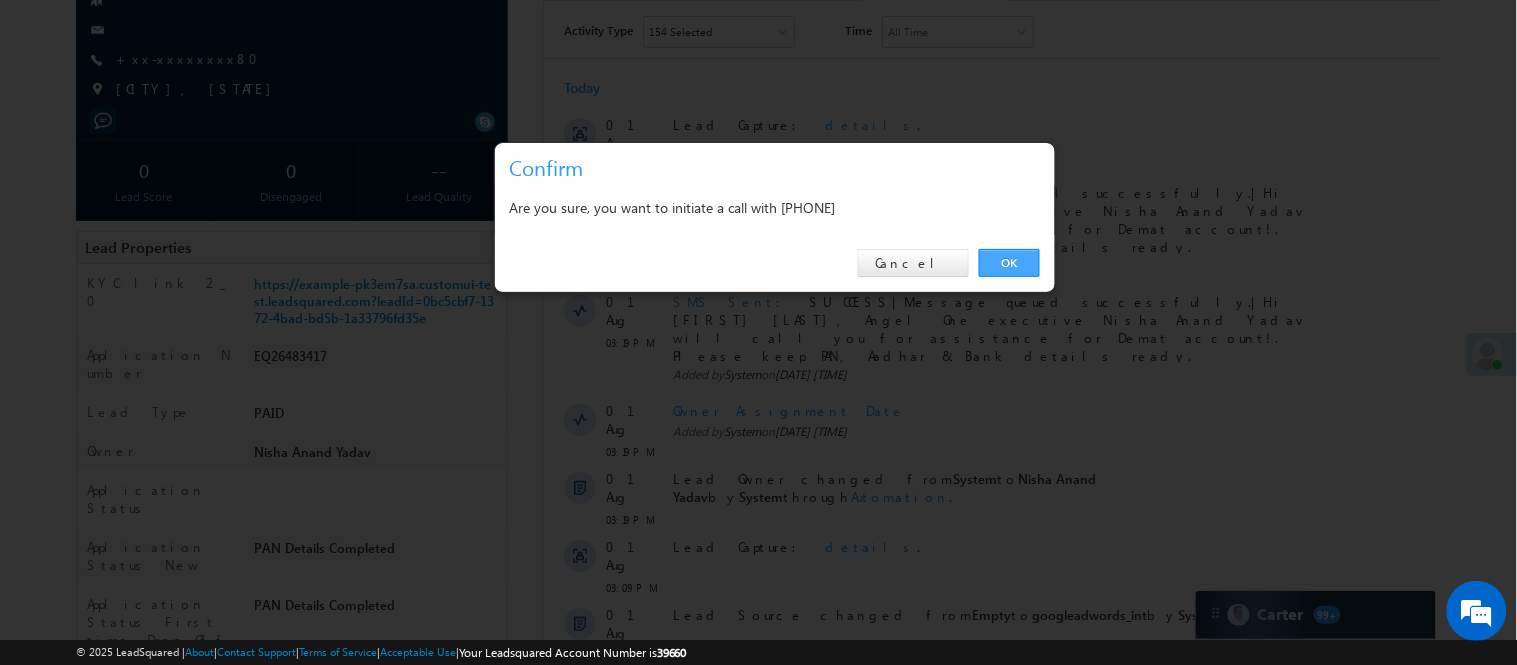 click on "OK" at bounding box center [1009, 263] 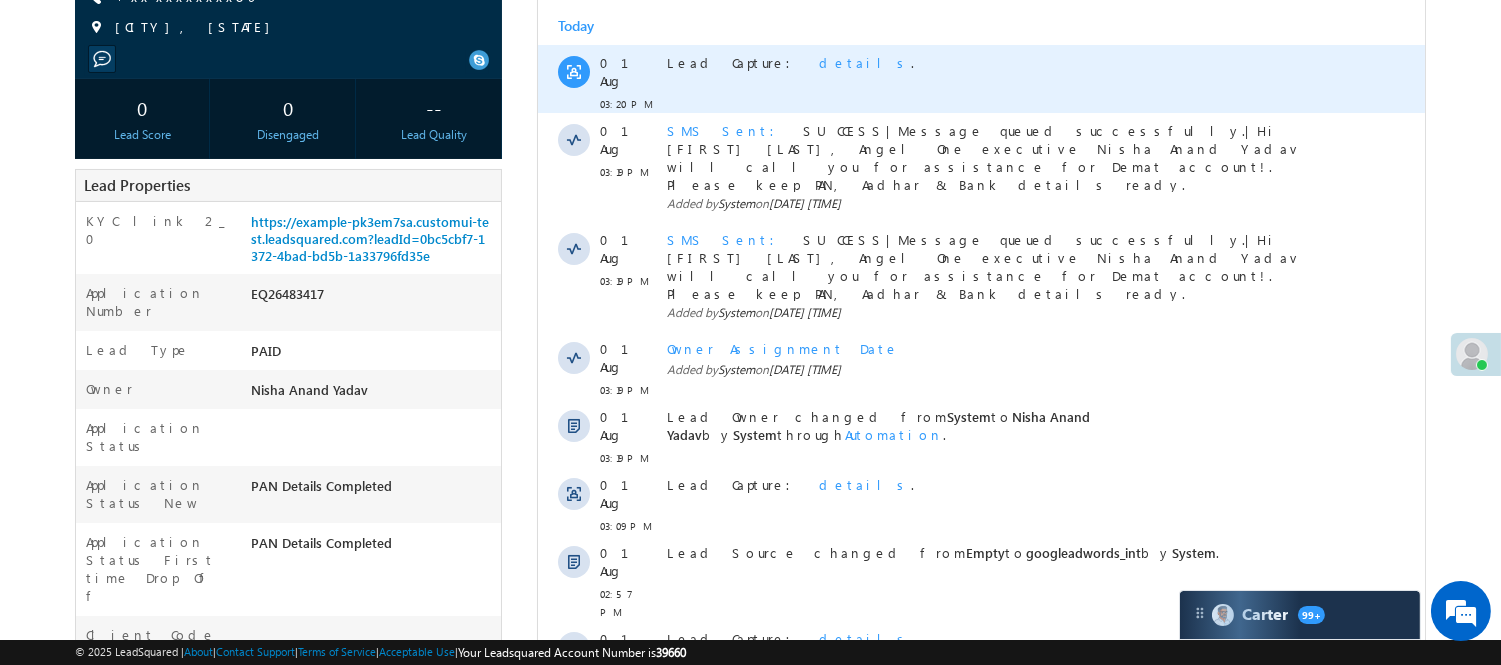scroll, scrollTop: 222, scrollLeft: 0, axis: vertical 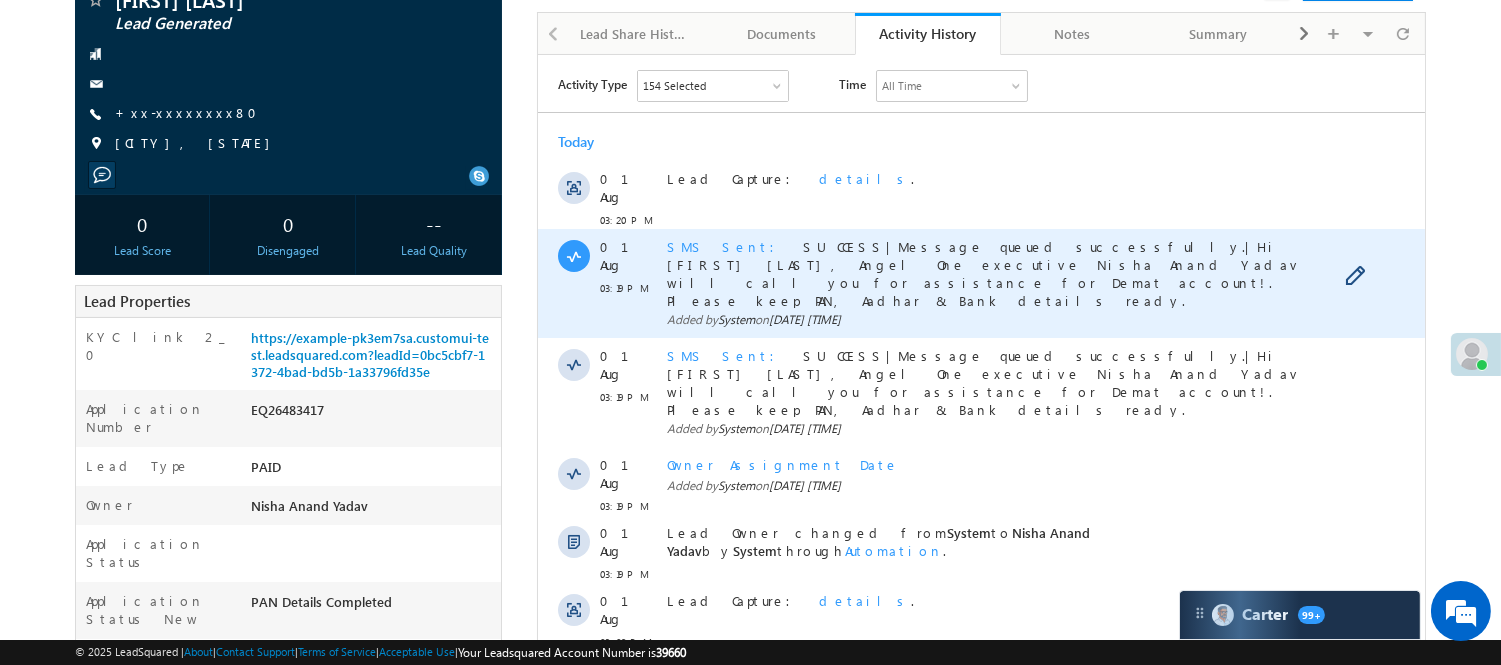 click on "SMS Sent" at bounding box center (726, 245) 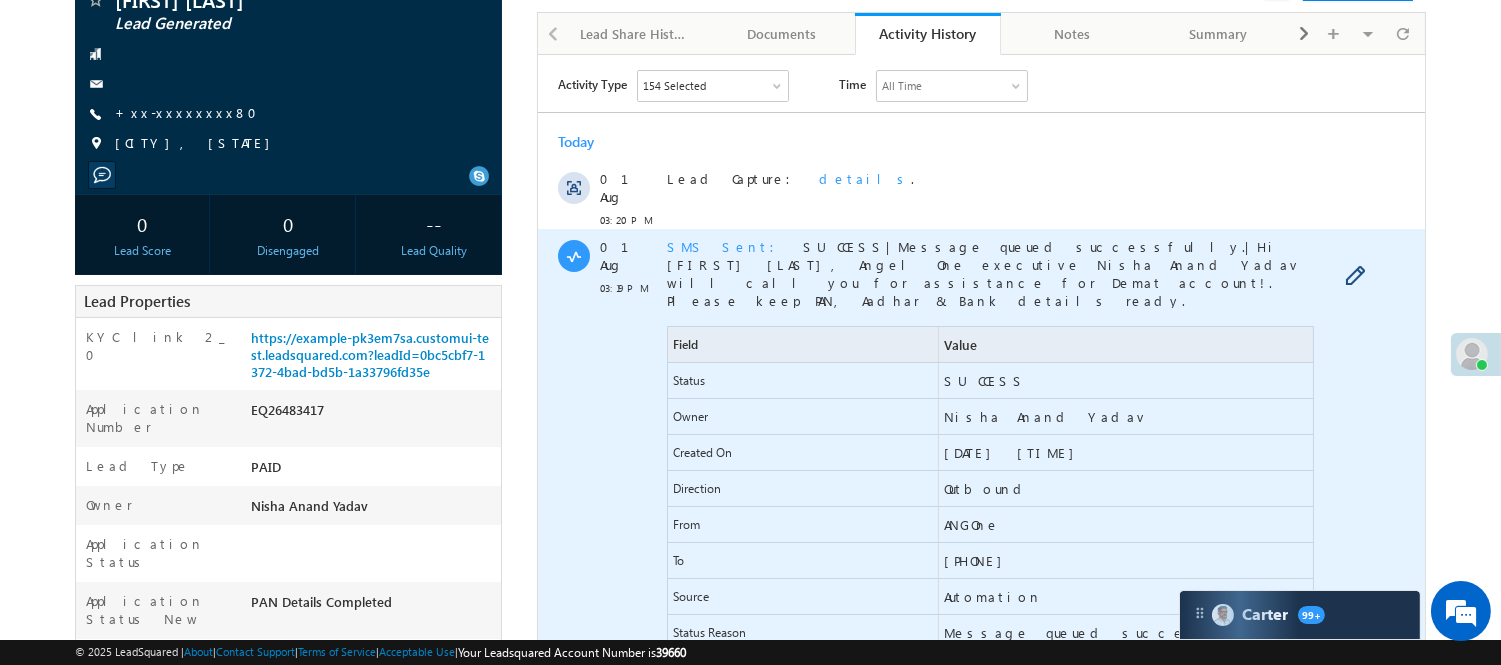 scroll, scrollTop: 0, scrollLeft: 0, axis: both 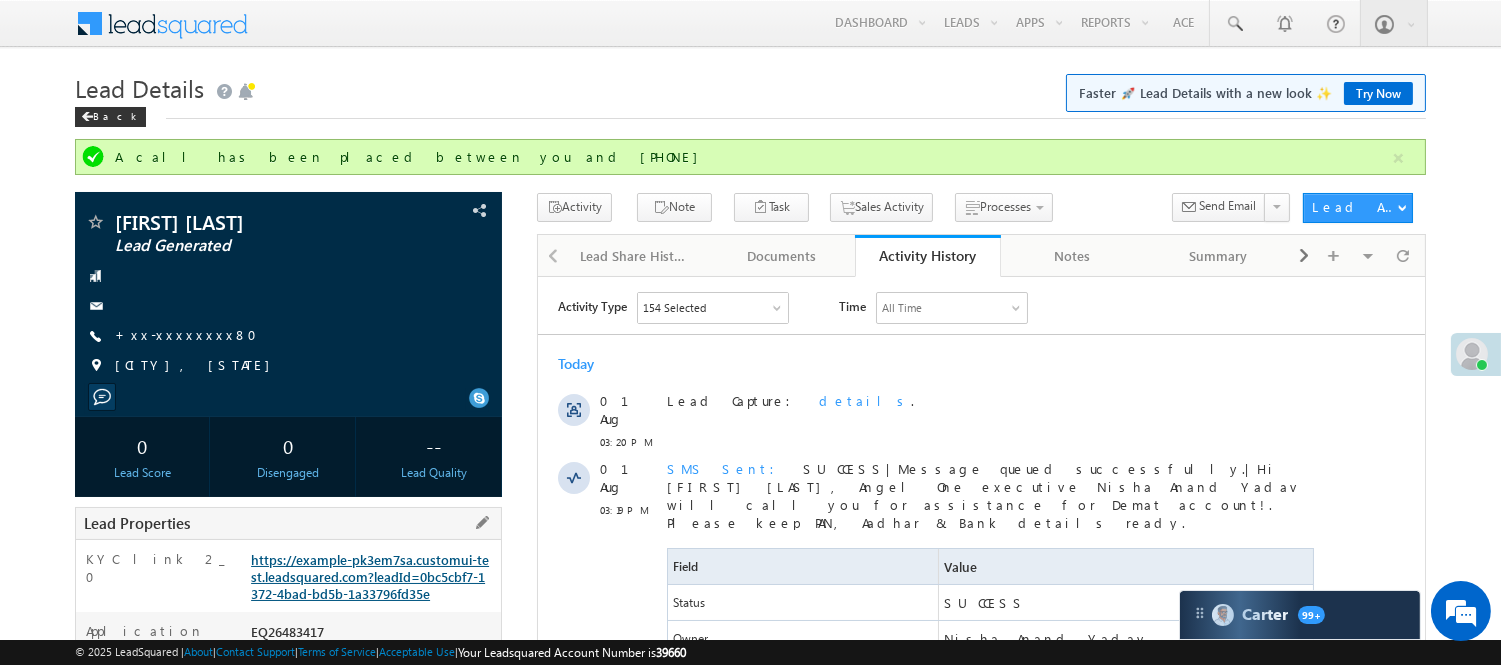click on "https://example-pk3em7sa.customui-test.leadsquared.com?leadId=0bc5cbf7-1372-4bad-bd5b-1a33796fd35e" at bounding box center [370, 576] 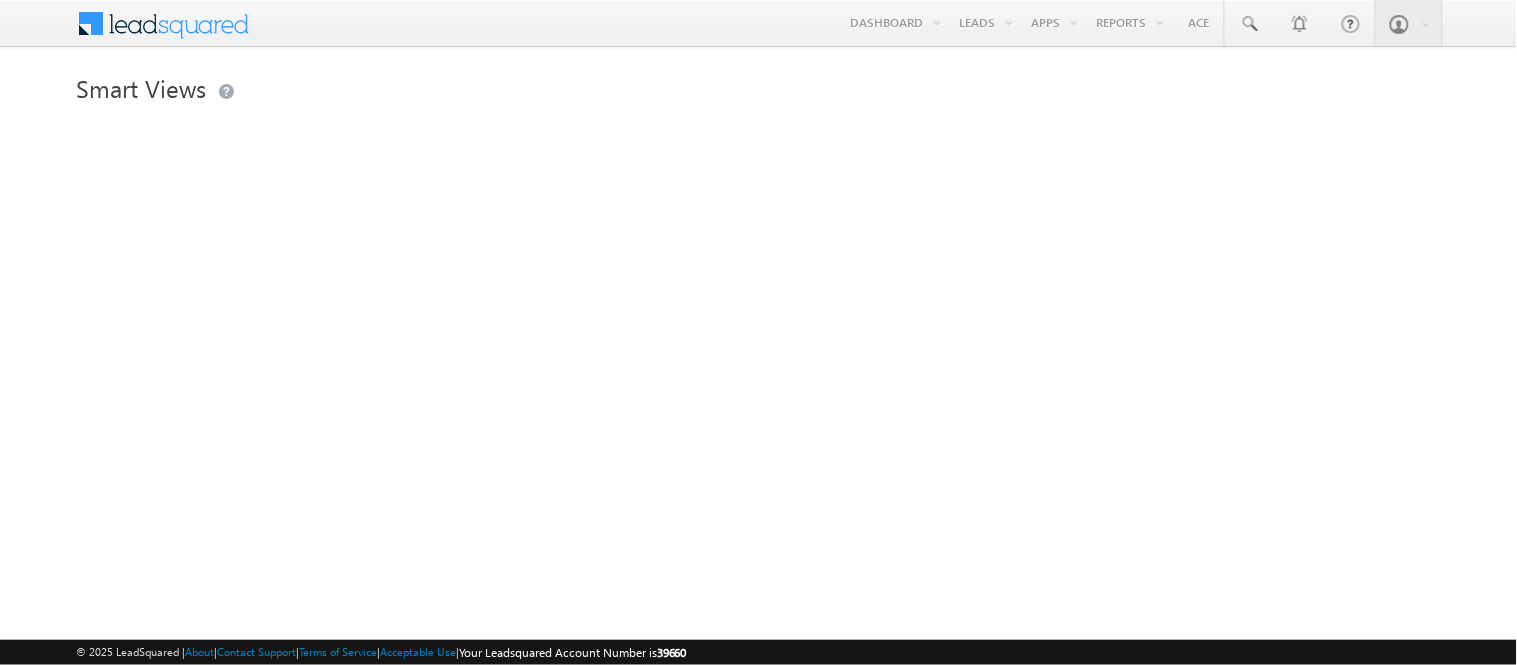 scroll, scrollTop: 0, scrollLeft: 0, axis: both 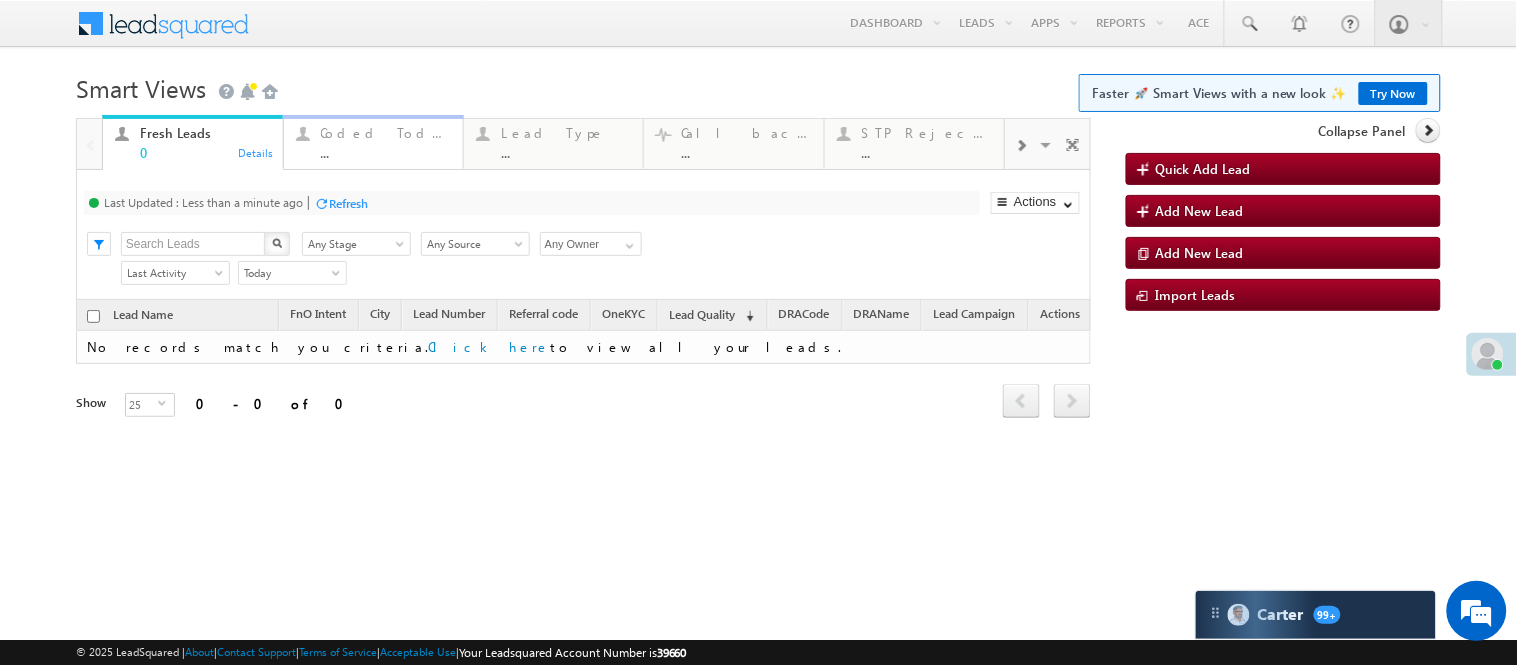click on "Coded Today" at bounding box center (386, 133) 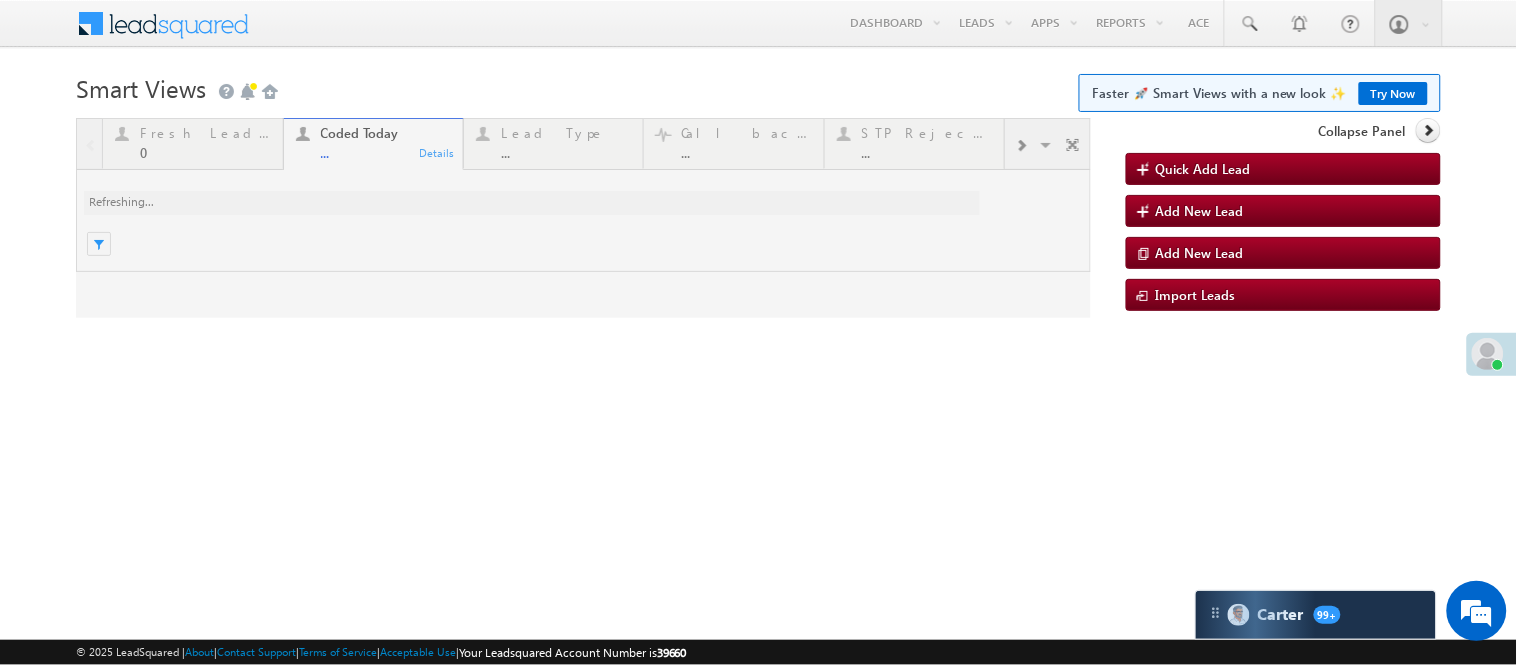 scroll, scrollTop: 0, scrollLeft: 0, axis: both 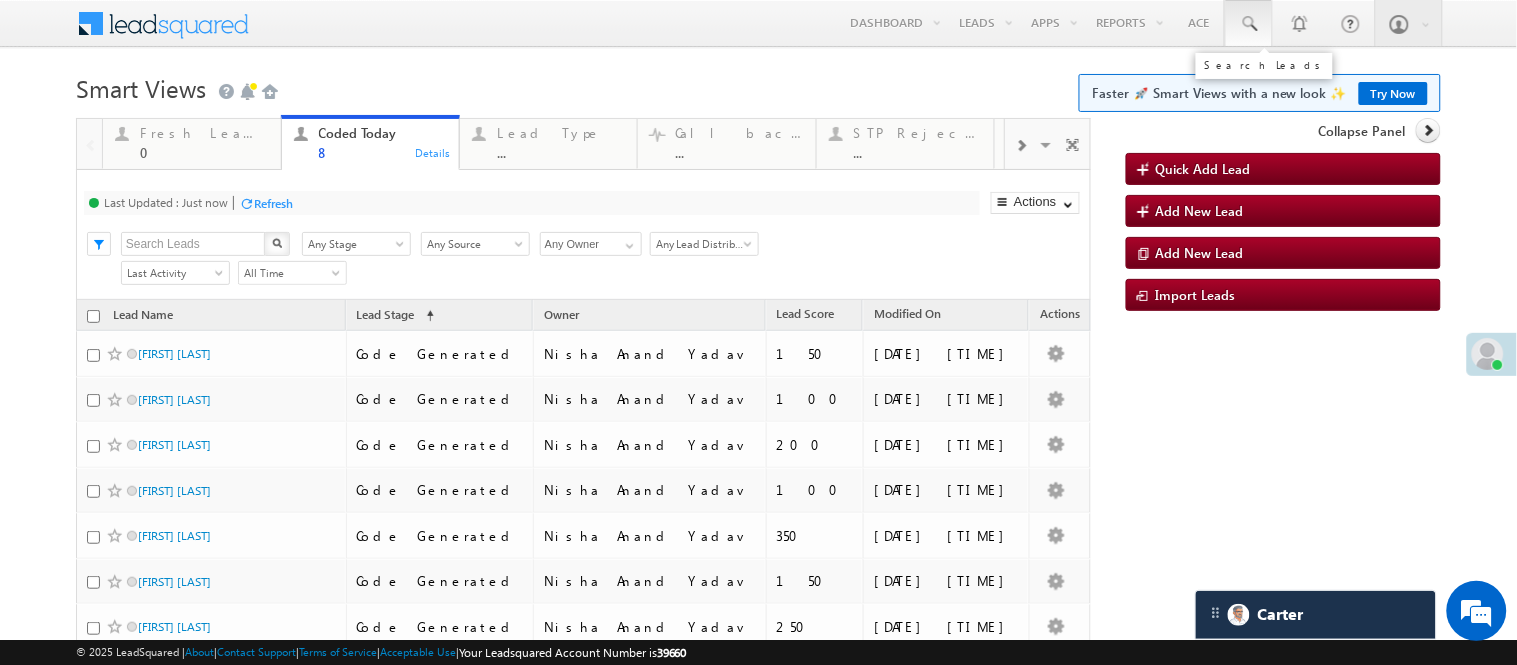 click at bounding box center [1249, 23] 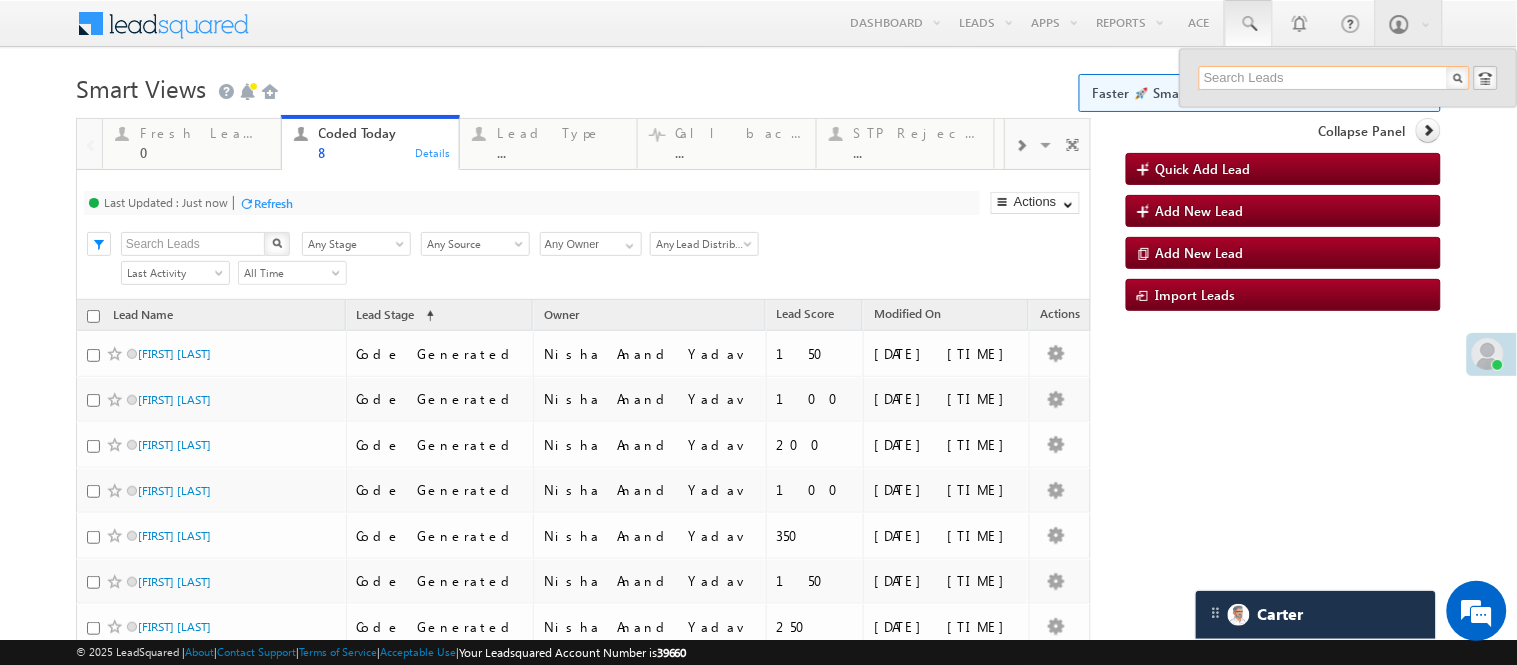 click at bounding box center [1334, 78] 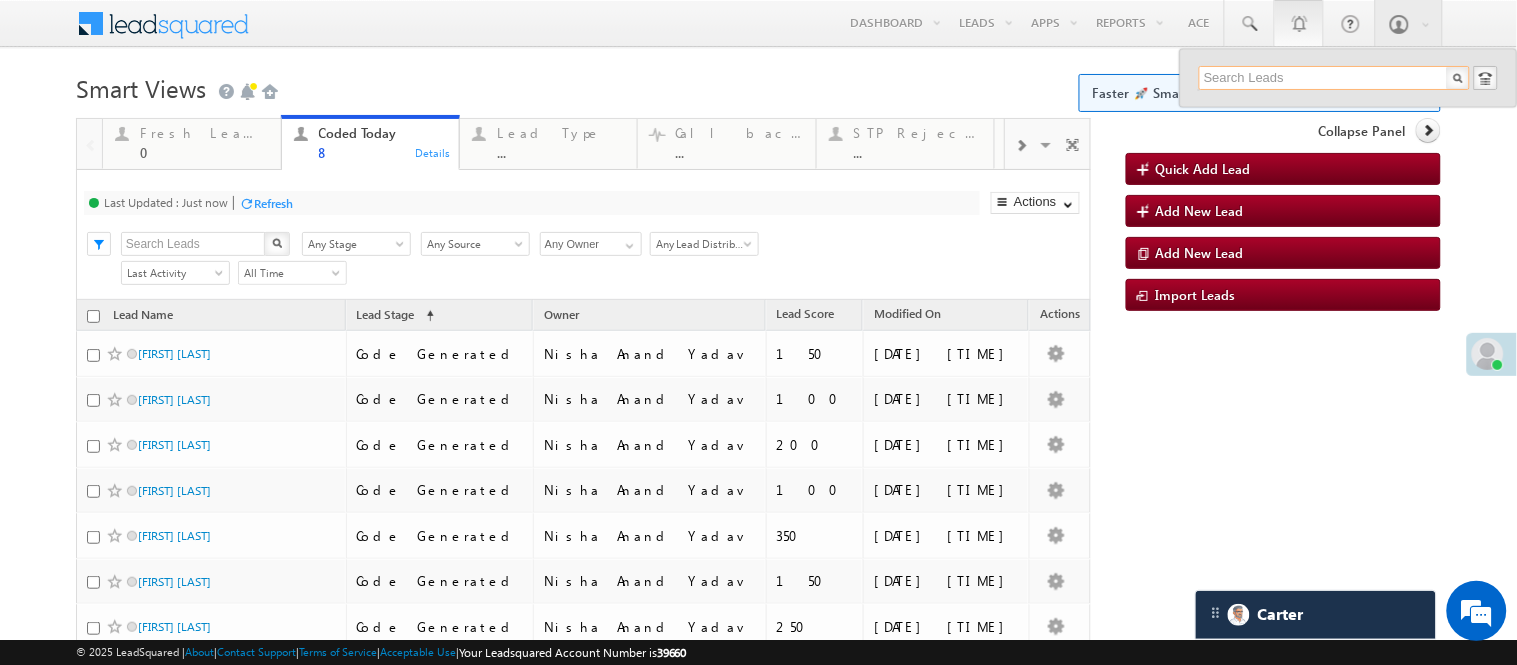 paste on "EQ26379251" 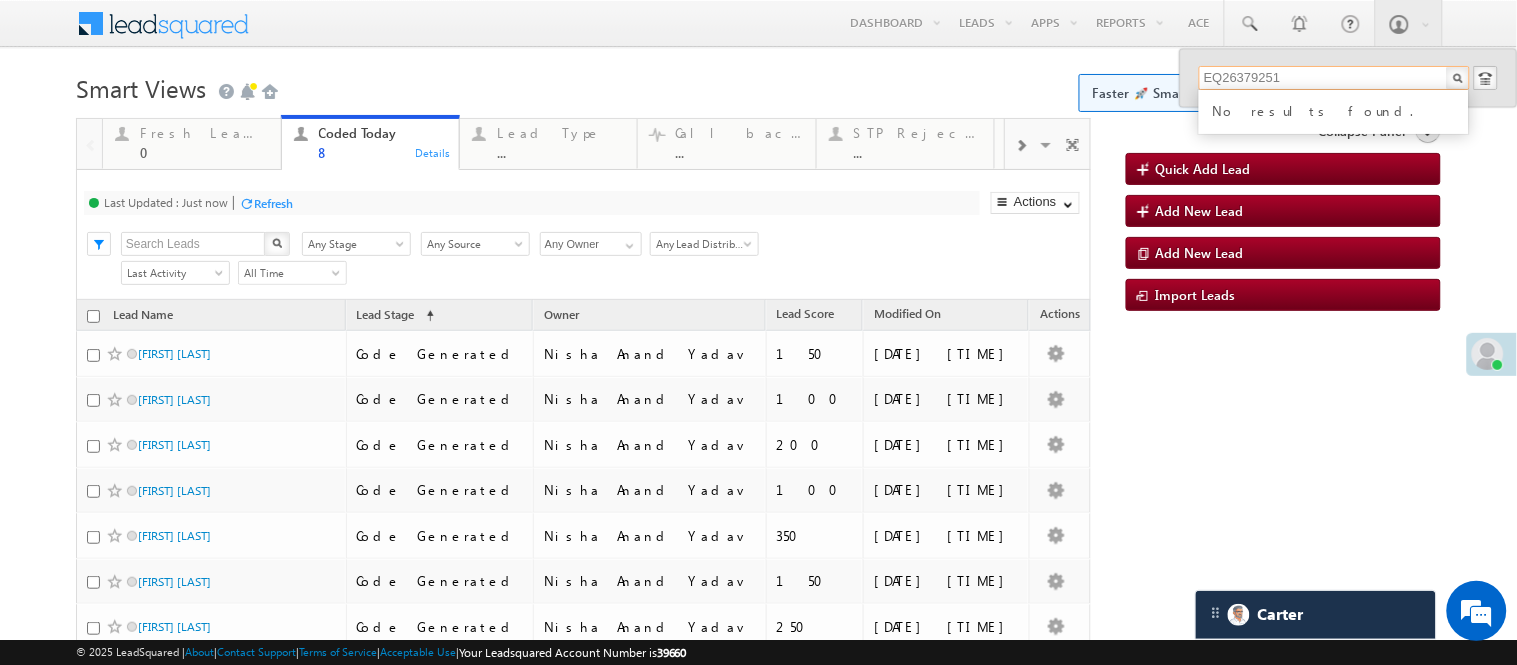 drag, startPoint x: 1275, startPoint y: 78, endPoint x: 1143, endPoint y: 78, distance: 132 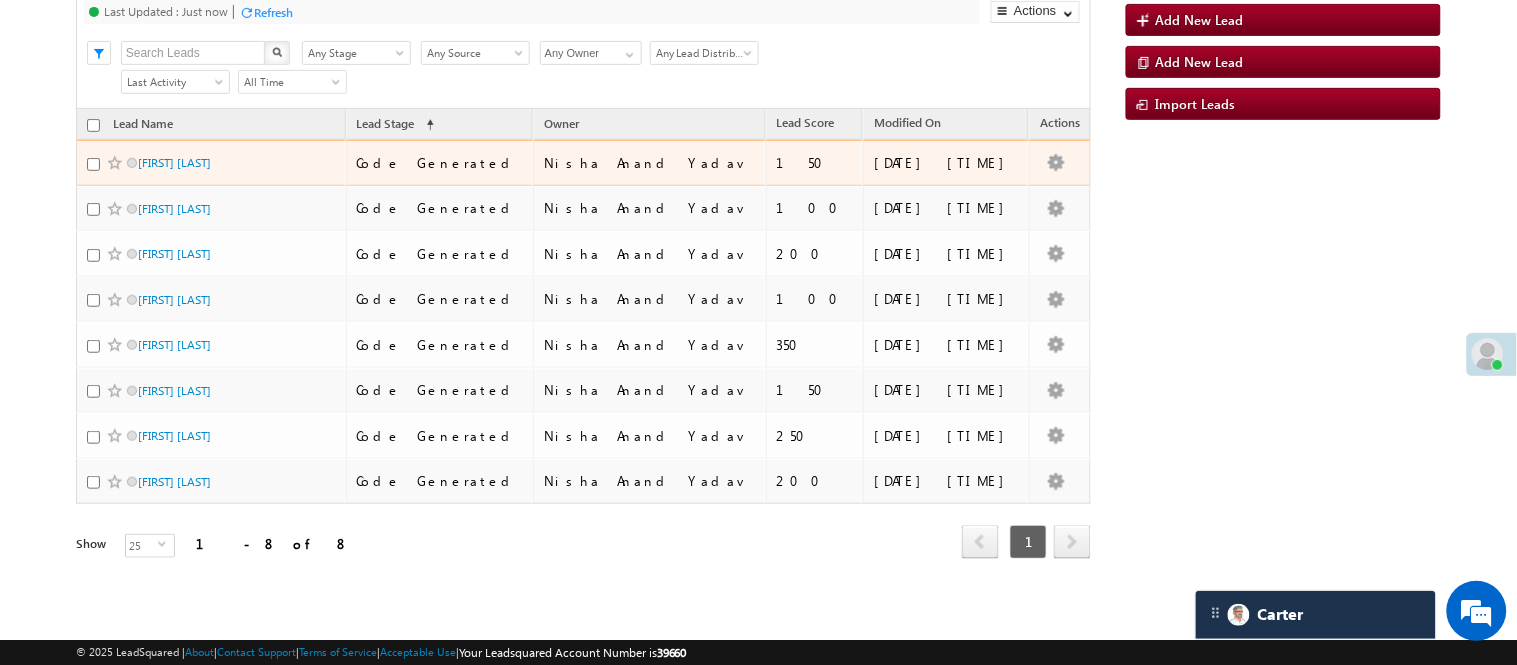 scroll, scrollTop: 242, scrollLeft: 0, axis: vertical 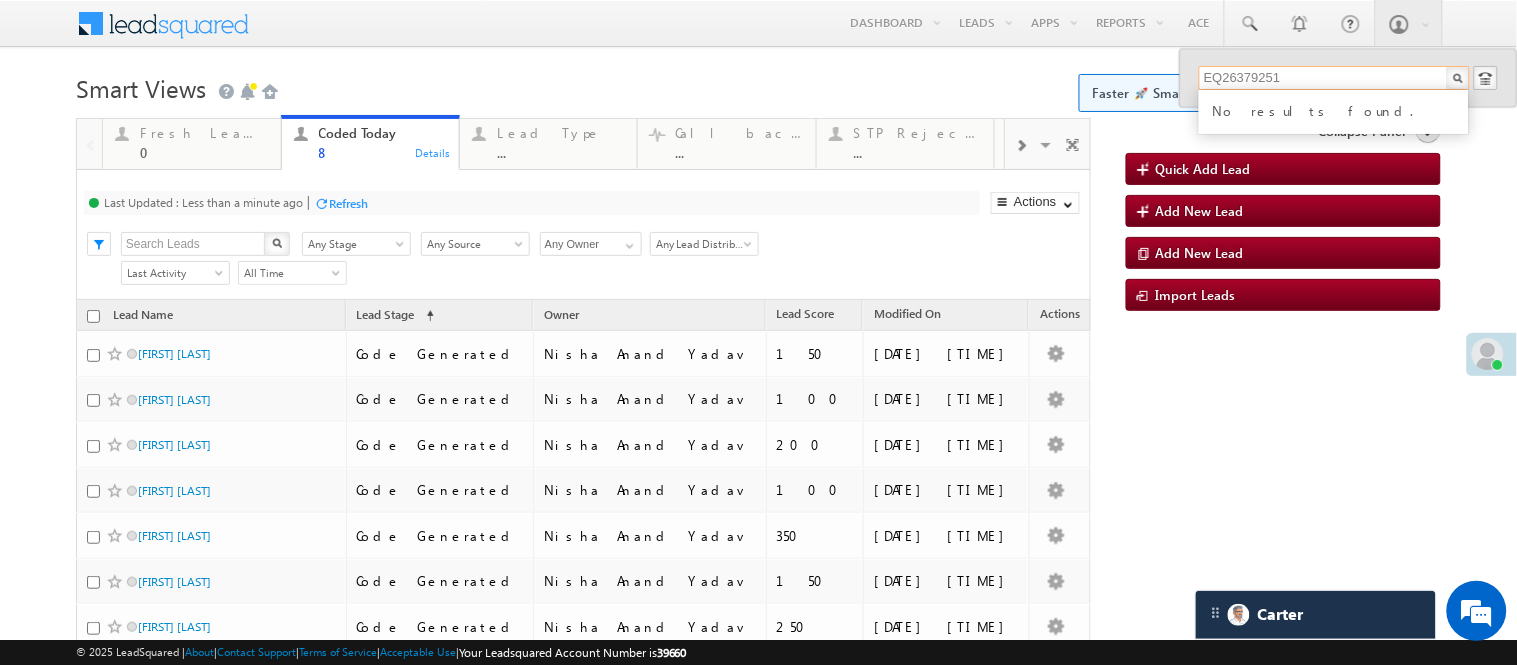click on "EQ26379251" at bounding box center (1334, 78) 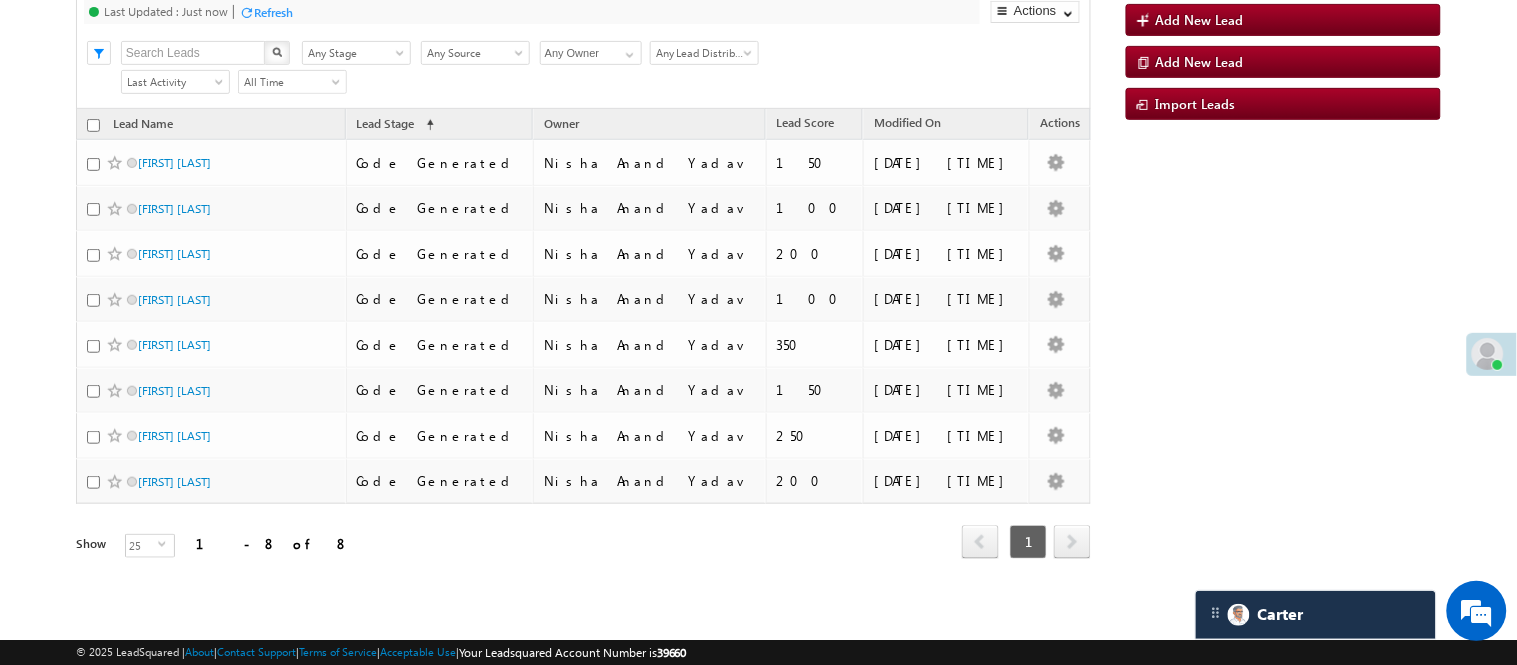 scroll, scrollTop: 33, scrollLeft: 0, axis: vertical 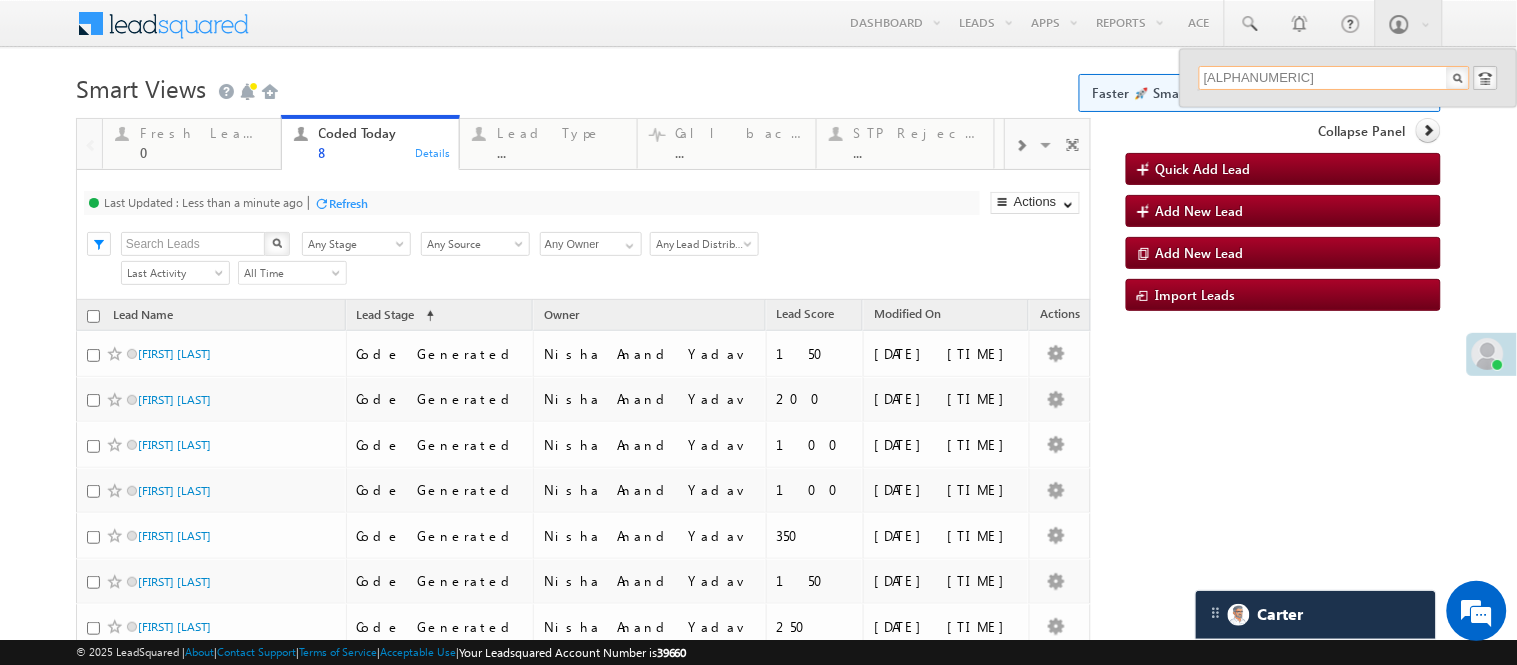 type on "EQ26379251" 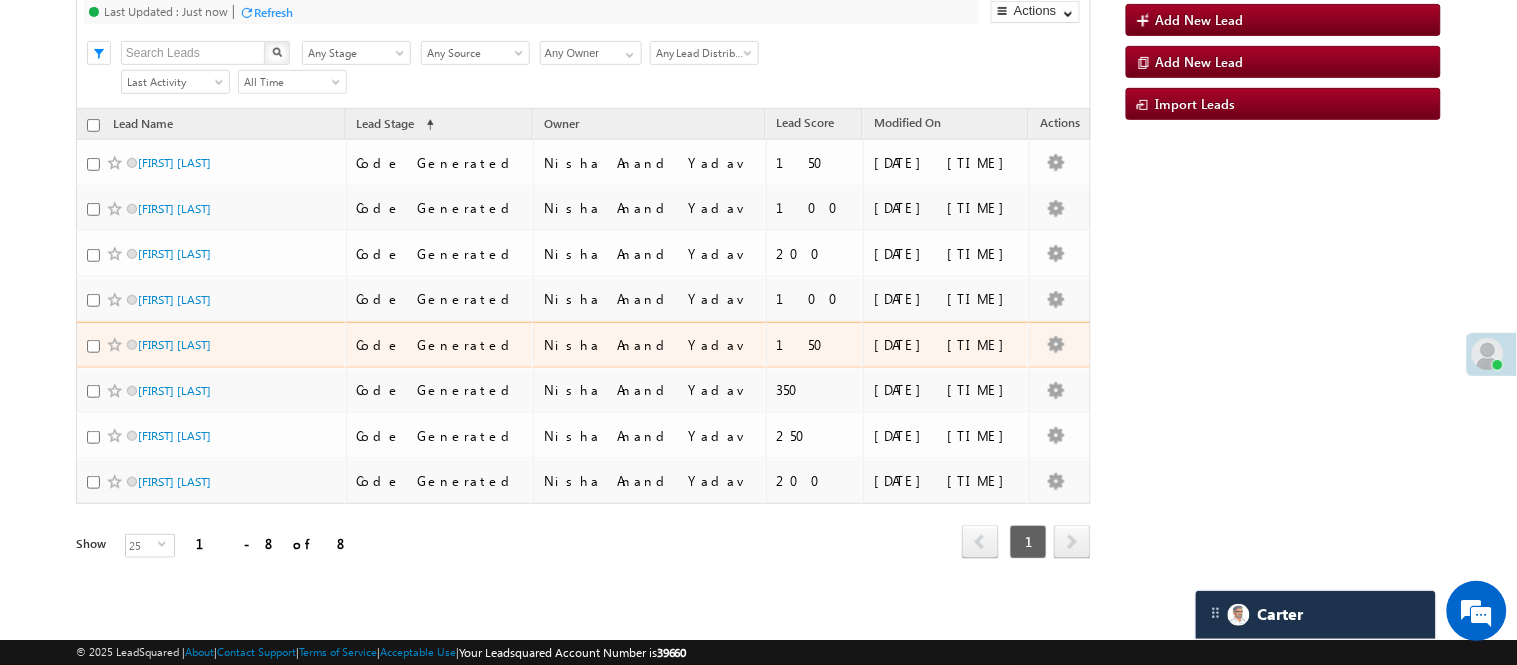 scroll, scrollTop: 0, scrollLeft: 0, axis: both 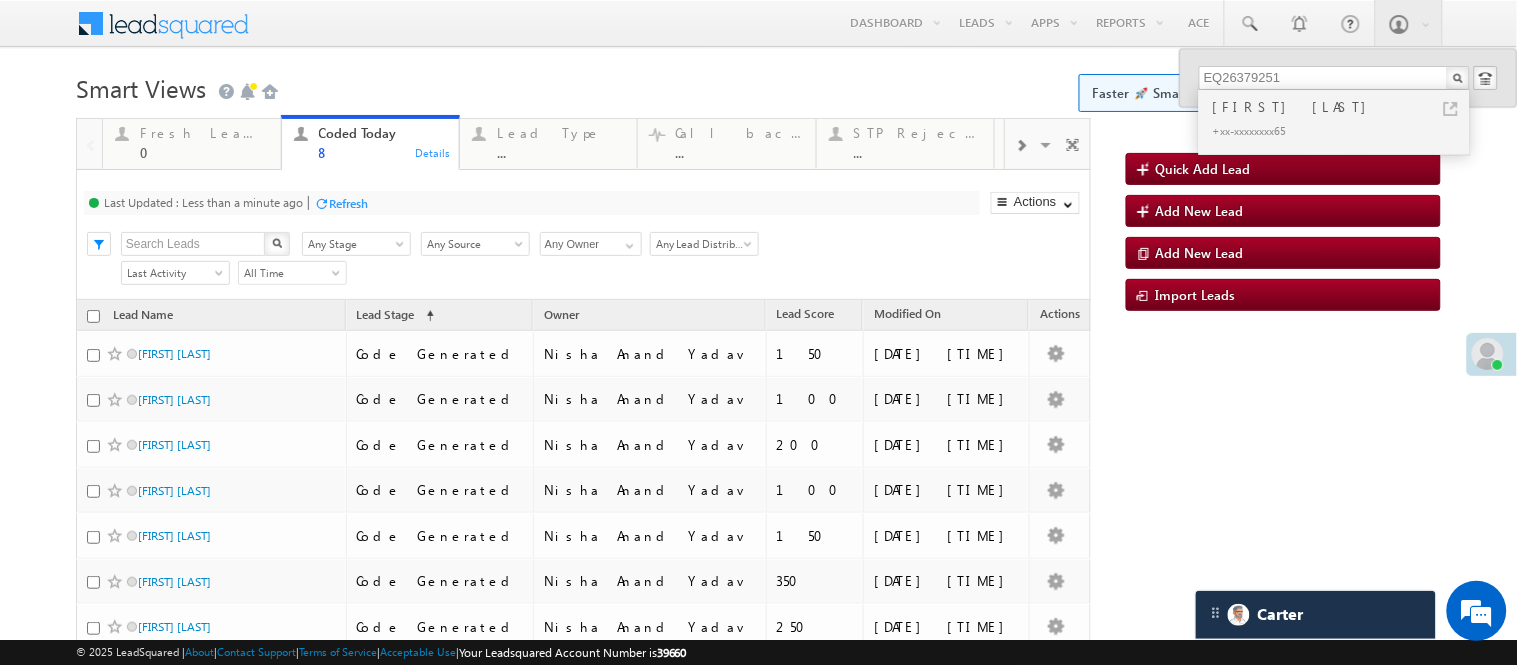 click on "Menu
[FIRST] [LAST]
[FIRST].[LAST]@[DOMAIN].com
Angel Broki" at bounding box center (758, 24) 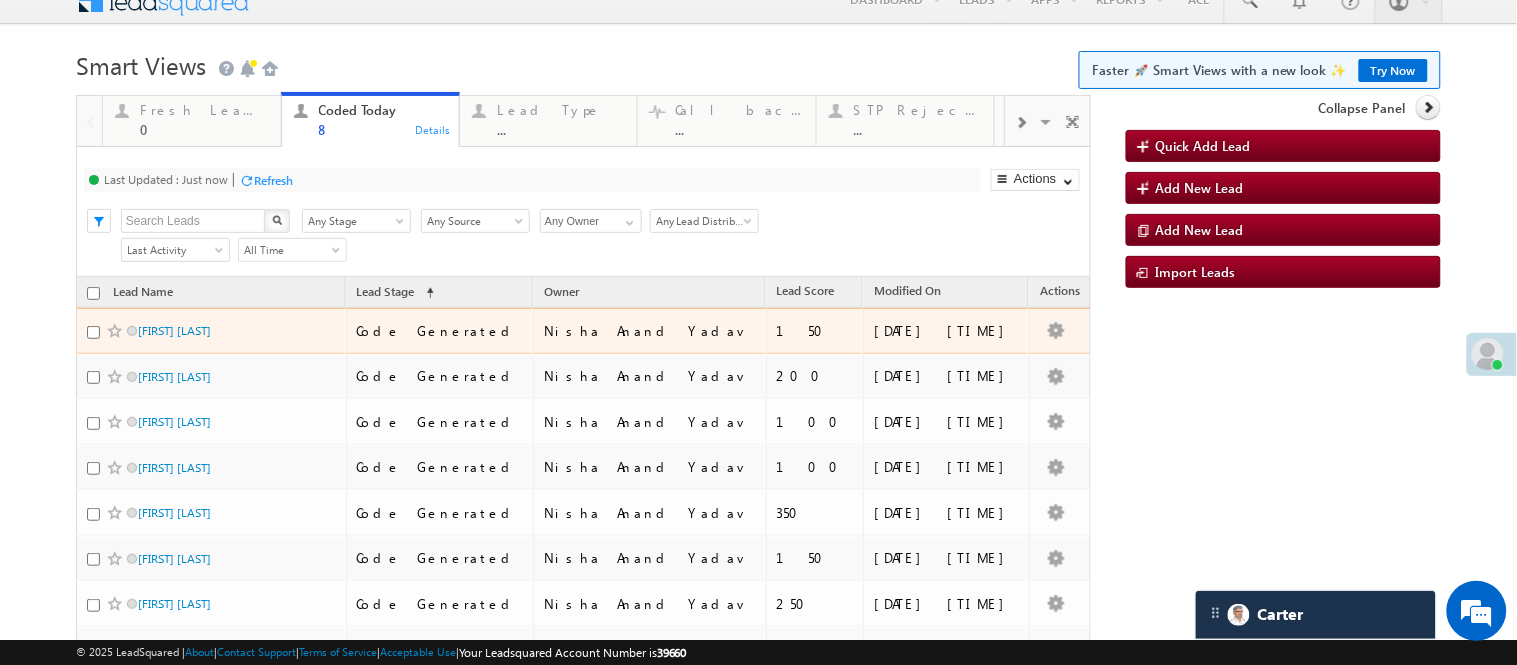scroll, scrollTop: 0, scrollLeft: 0, axis: both 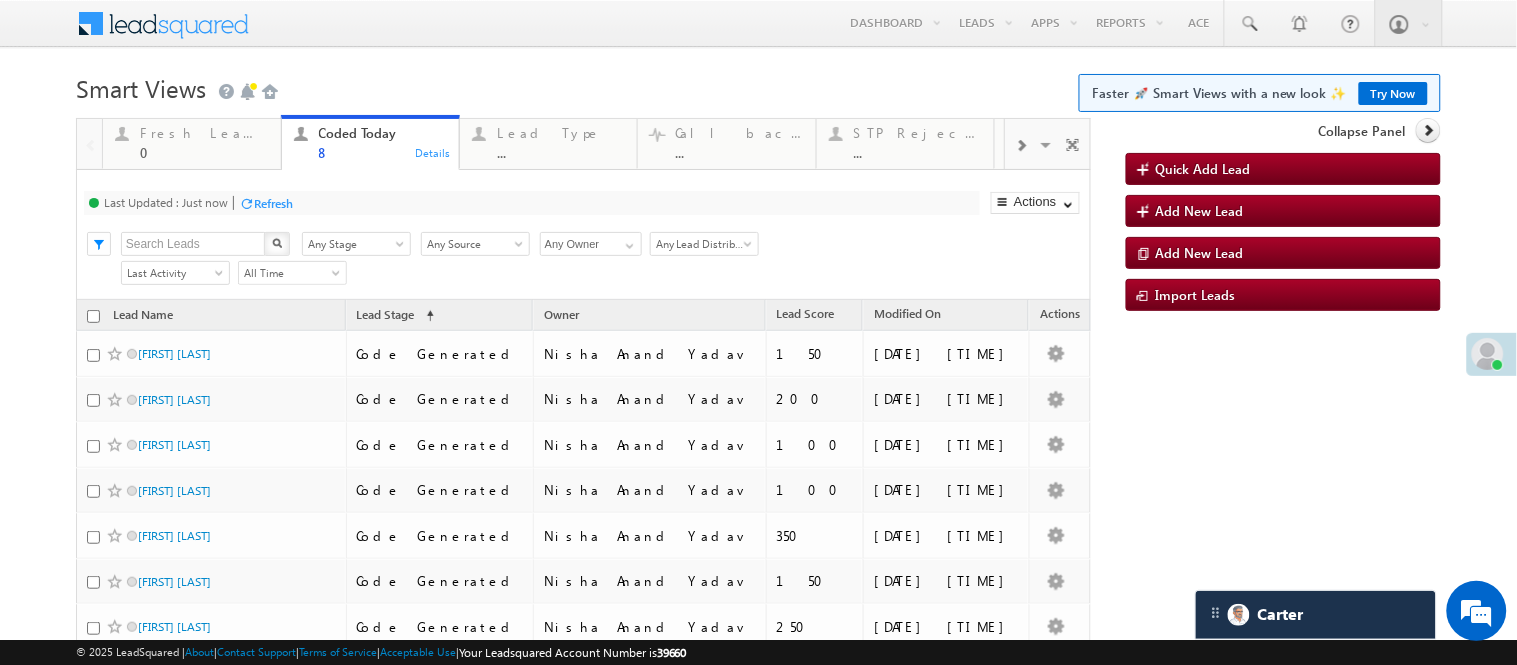 click on "Menu
[FIRST] [LAST]
[FIRST].[LAST]@[DOMAIN].com
Angel Broki" at bounding box center [758, 24] 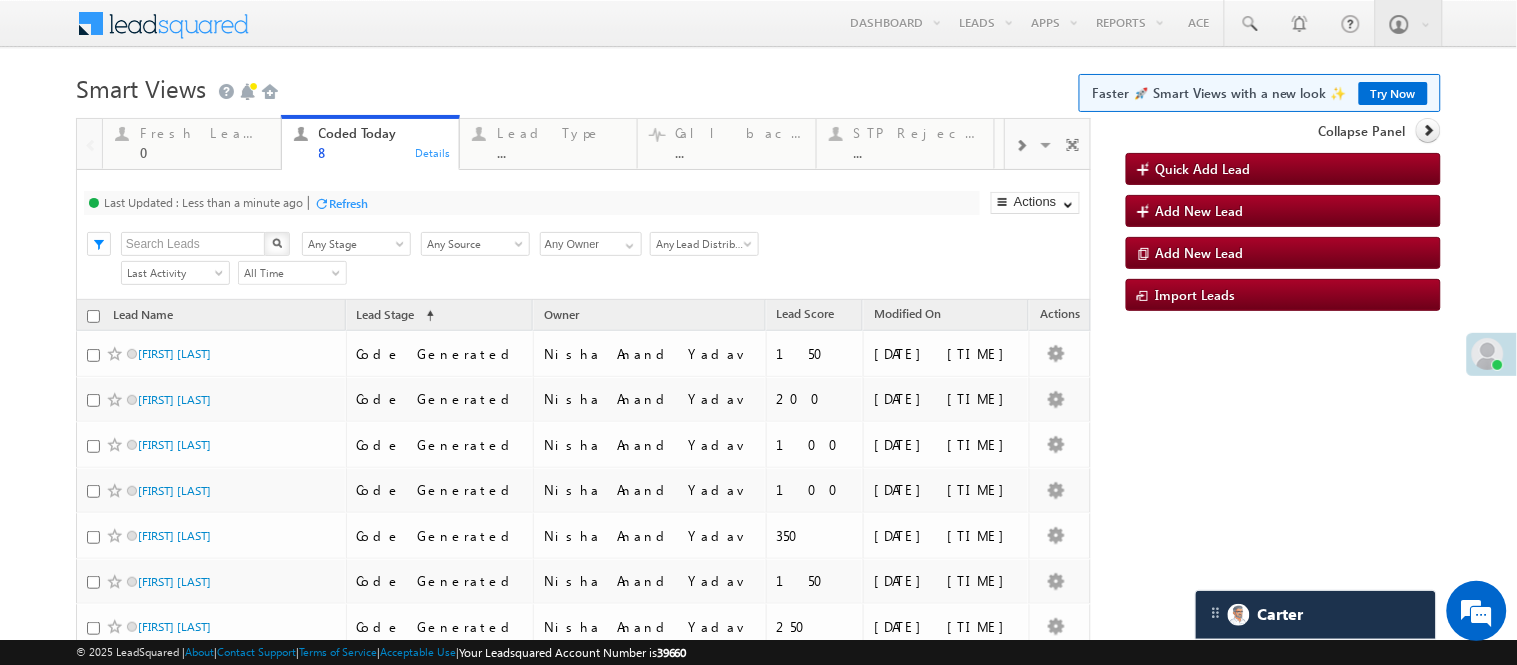 scroll, scrollTop: 242, scrollLeft: 0, axis: vertical 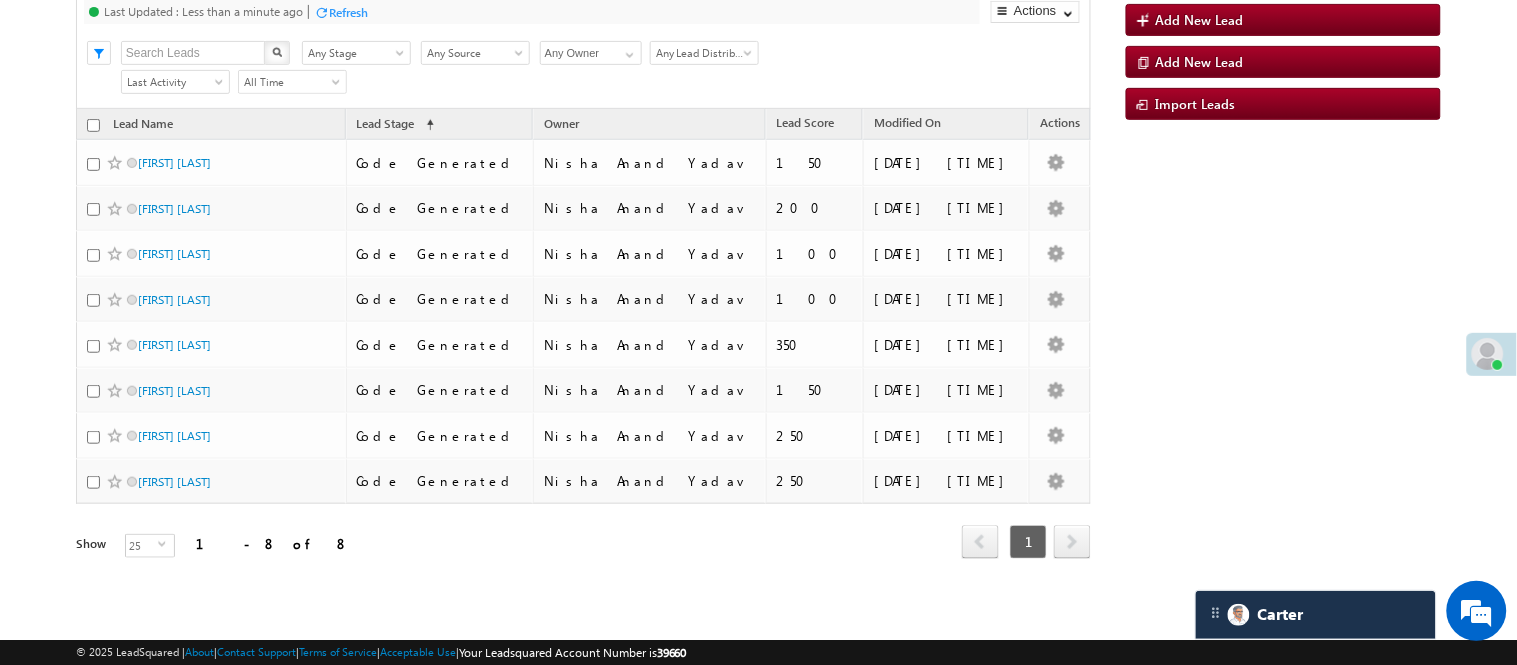 click on "Menu
[FIRST] [LAST]
[FIRST].[LAST]@[DOMAIN].com" at bounding box center [758, 237] 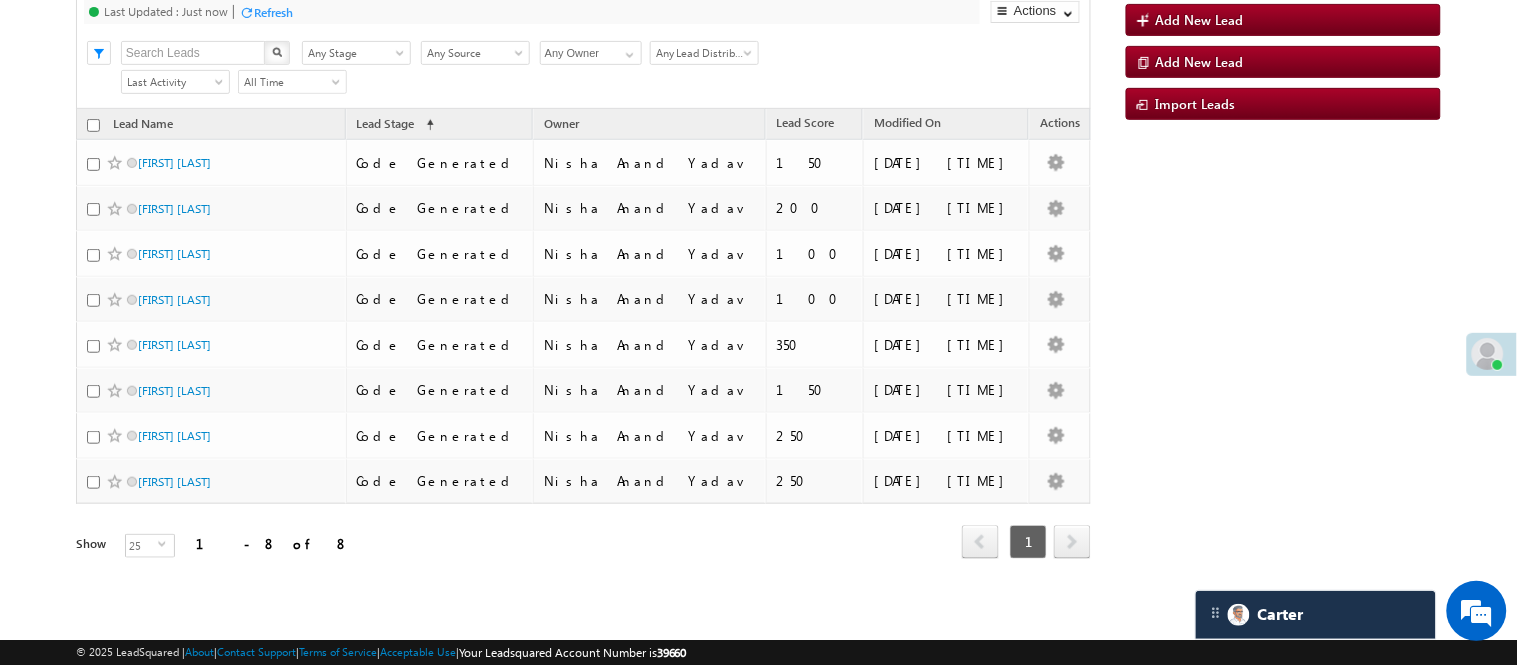 scroll, scrollTop: 242, scrollLeft: 0, axis: vertical 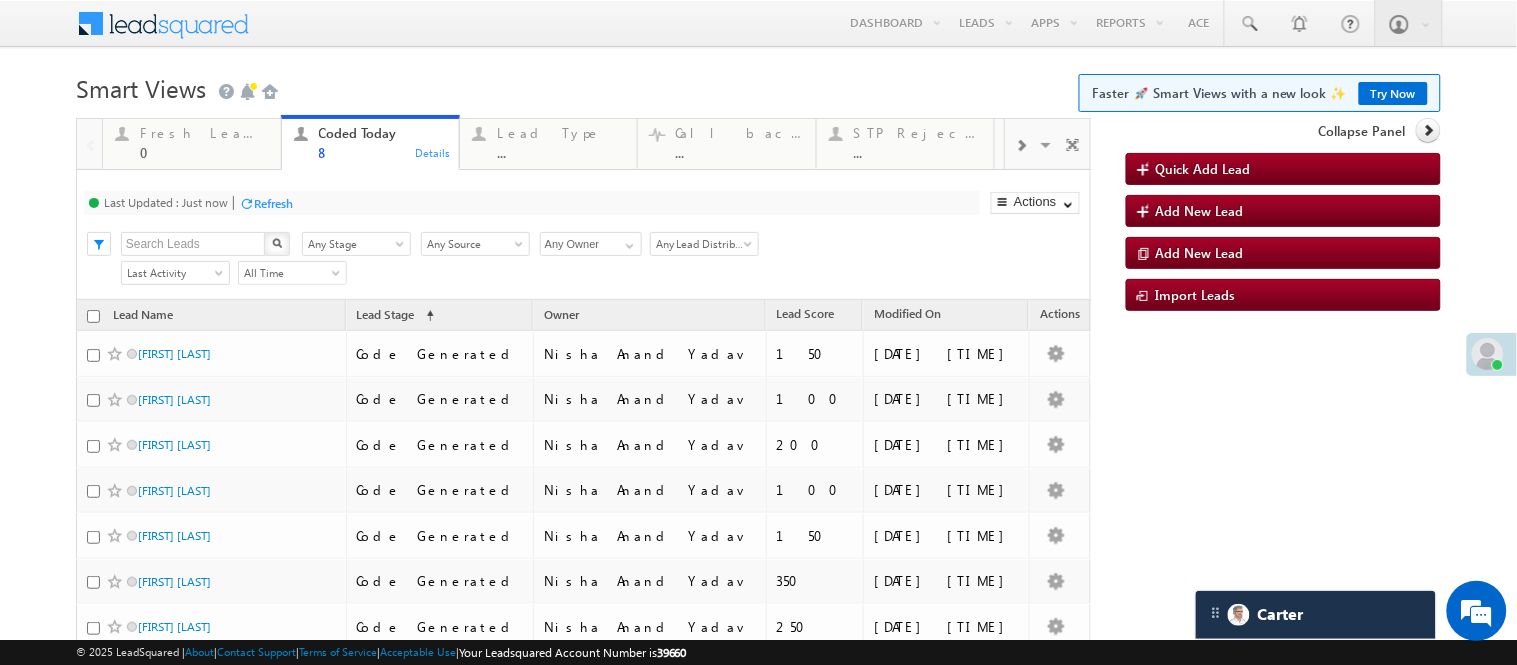 click on "Smart Views Getting Started Faster 🚀 Smart Views with a new look ✨ Try Now" at bounding box center [758, 86] 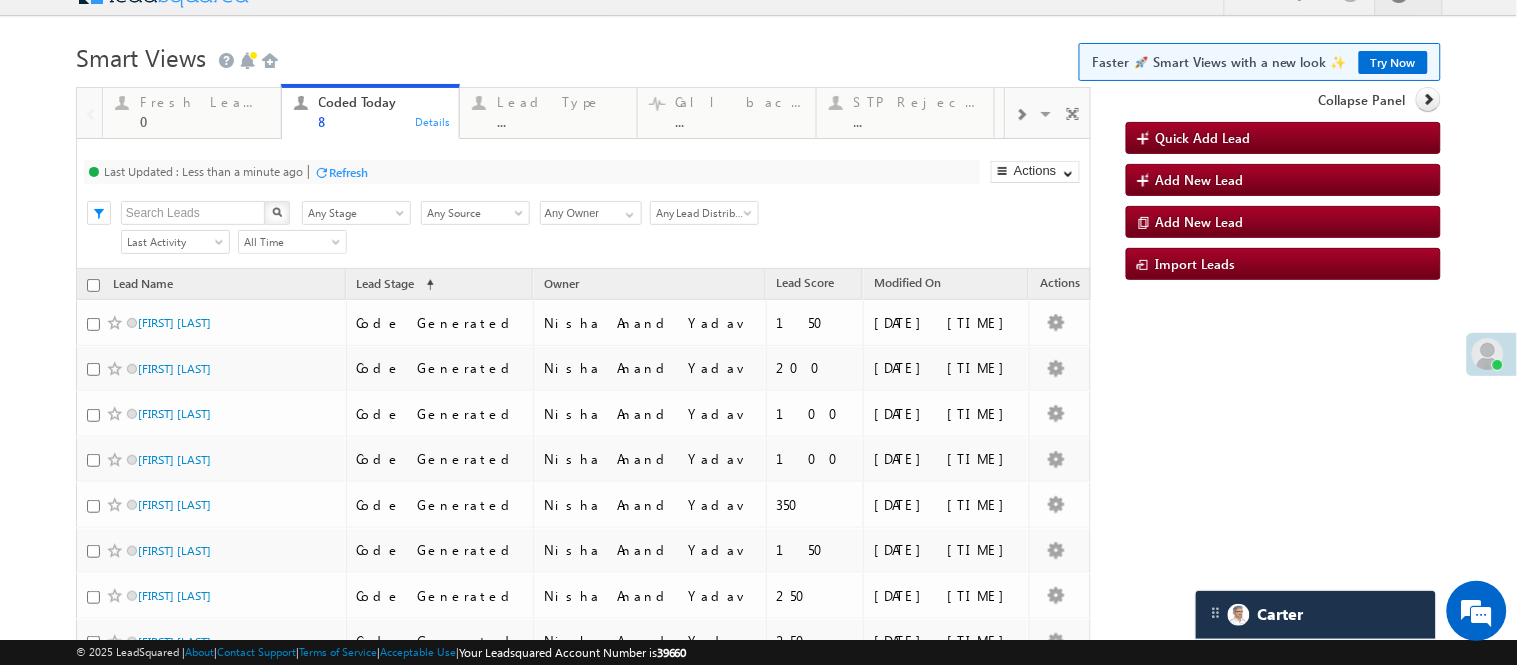 scroll, scrollTop: 0, scrollLeft: 0, axis: both 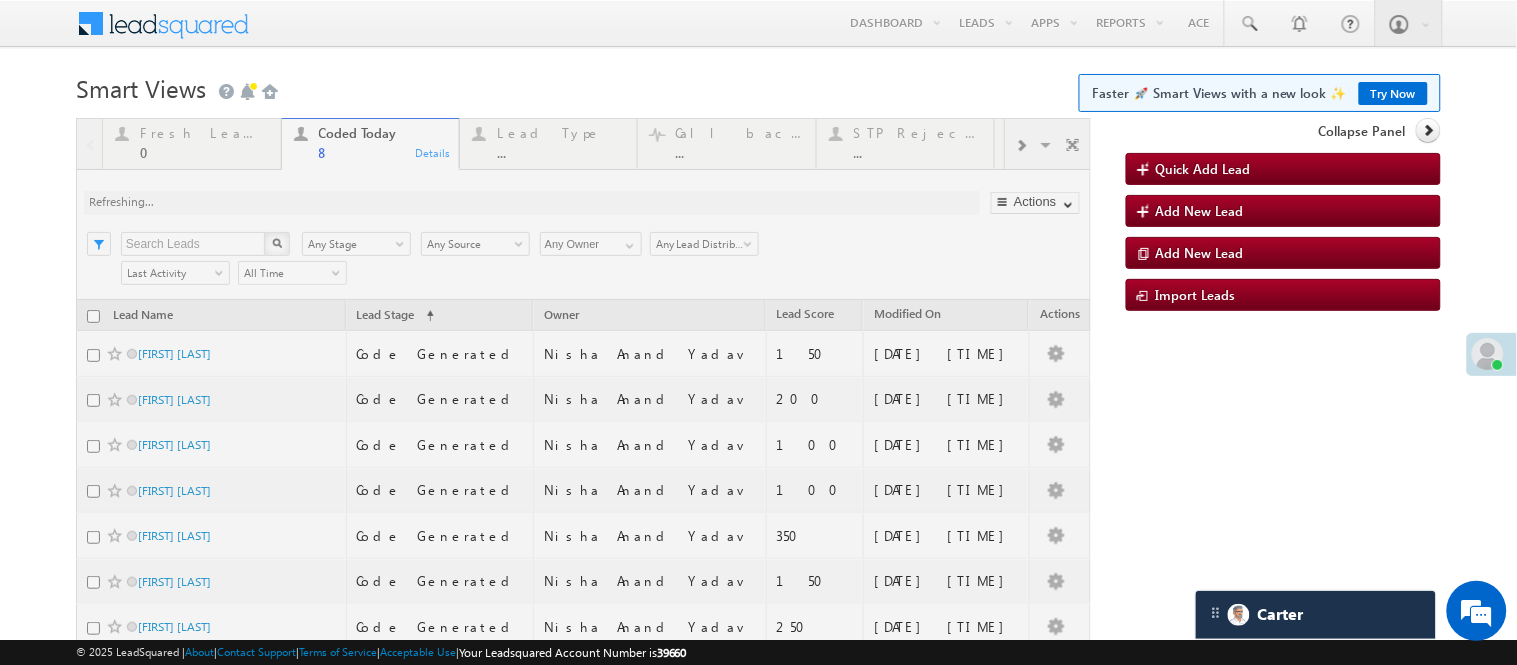 click on "Smart Views Getting Started Faster 🚀 Smart Views with a new look ✨ Try Now" at bounding box center (758, 86) 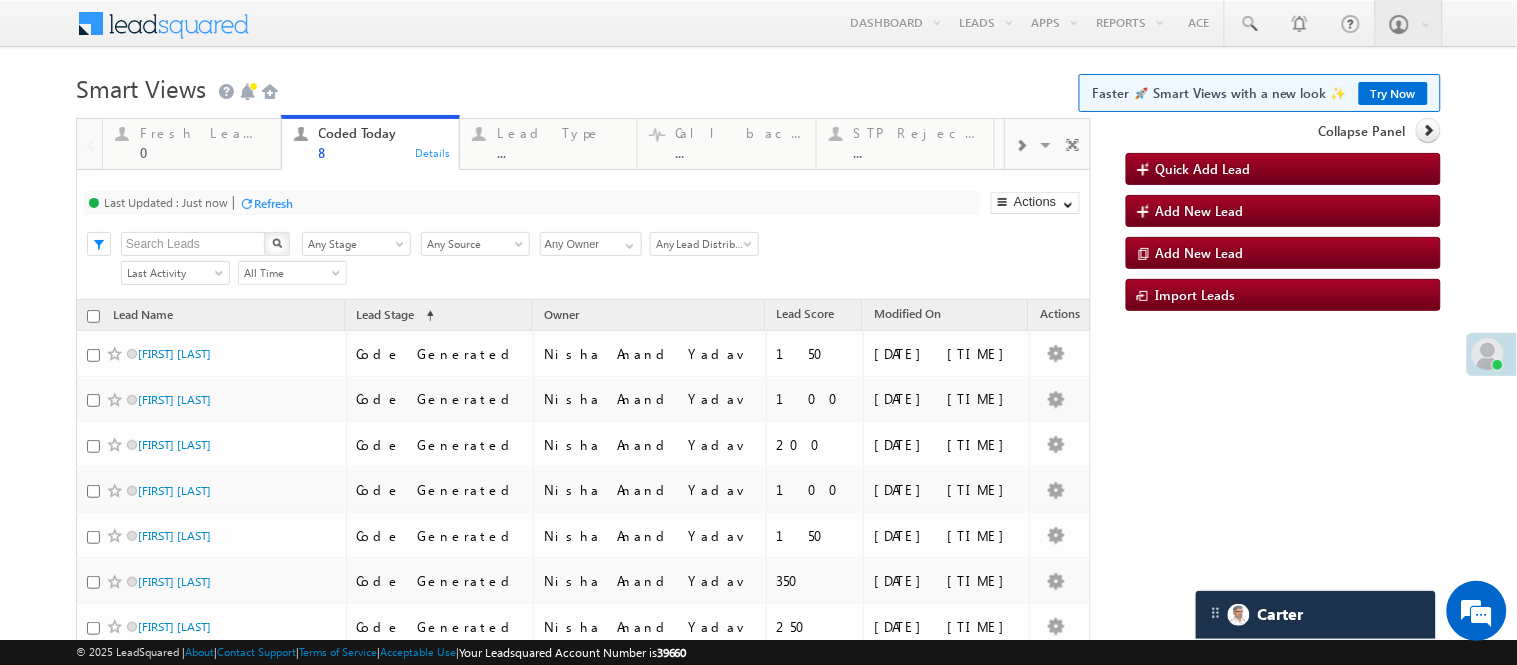 click on "Smart Views Getting Started Faster 🚀 Smart Views with a new look ✨ Try Now" at bounding box center (758, 86) 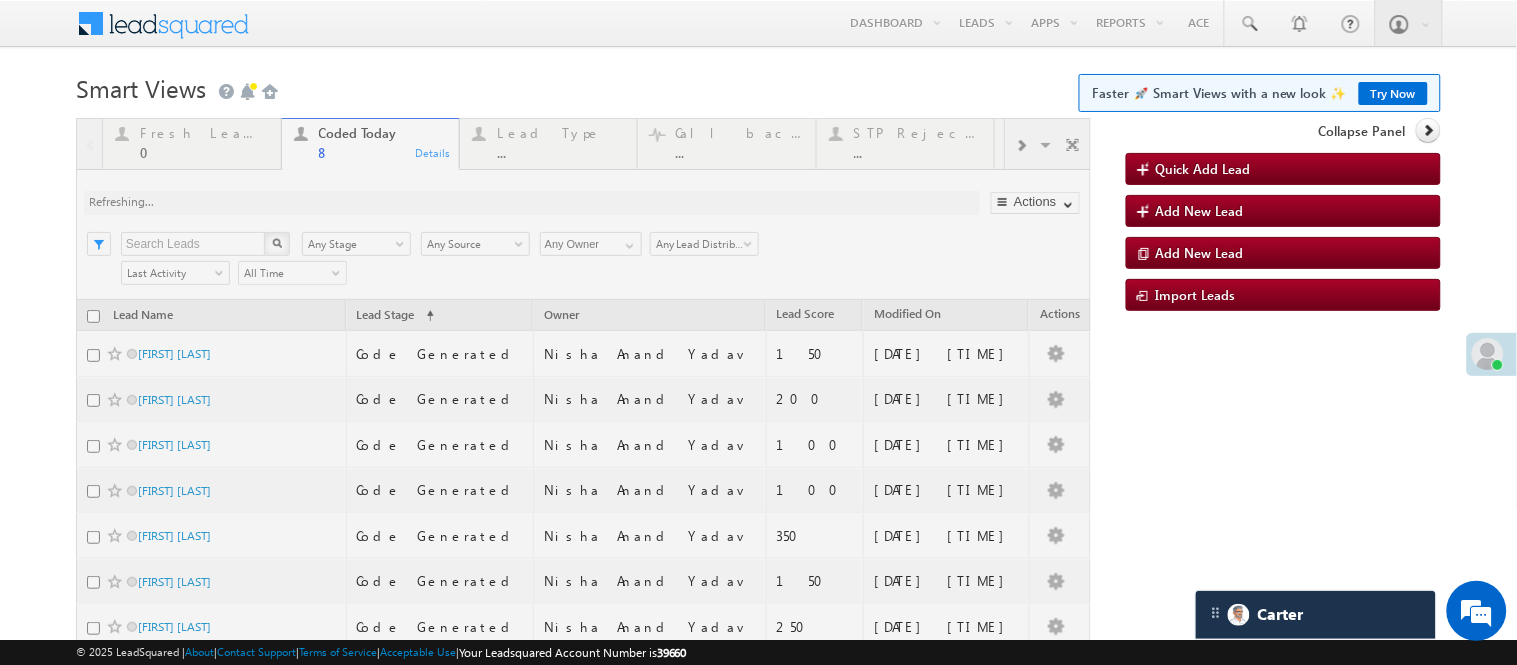 click on "Smart Views Getting Started Faster 🚀 Smart Views with a new look ✨ Try Now" at bounding box center (758, 86) 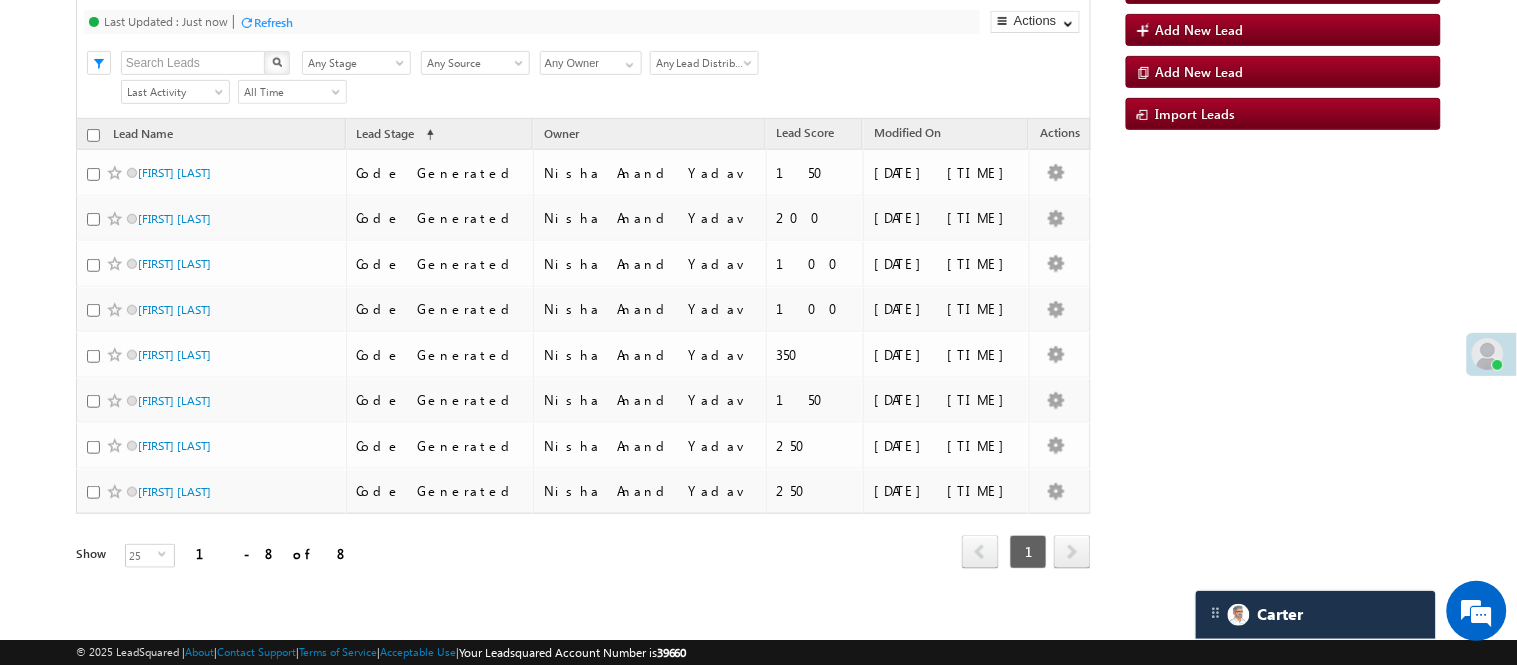 scroll, scrollTop: 242, scrollLeft: 0, axis: vertical 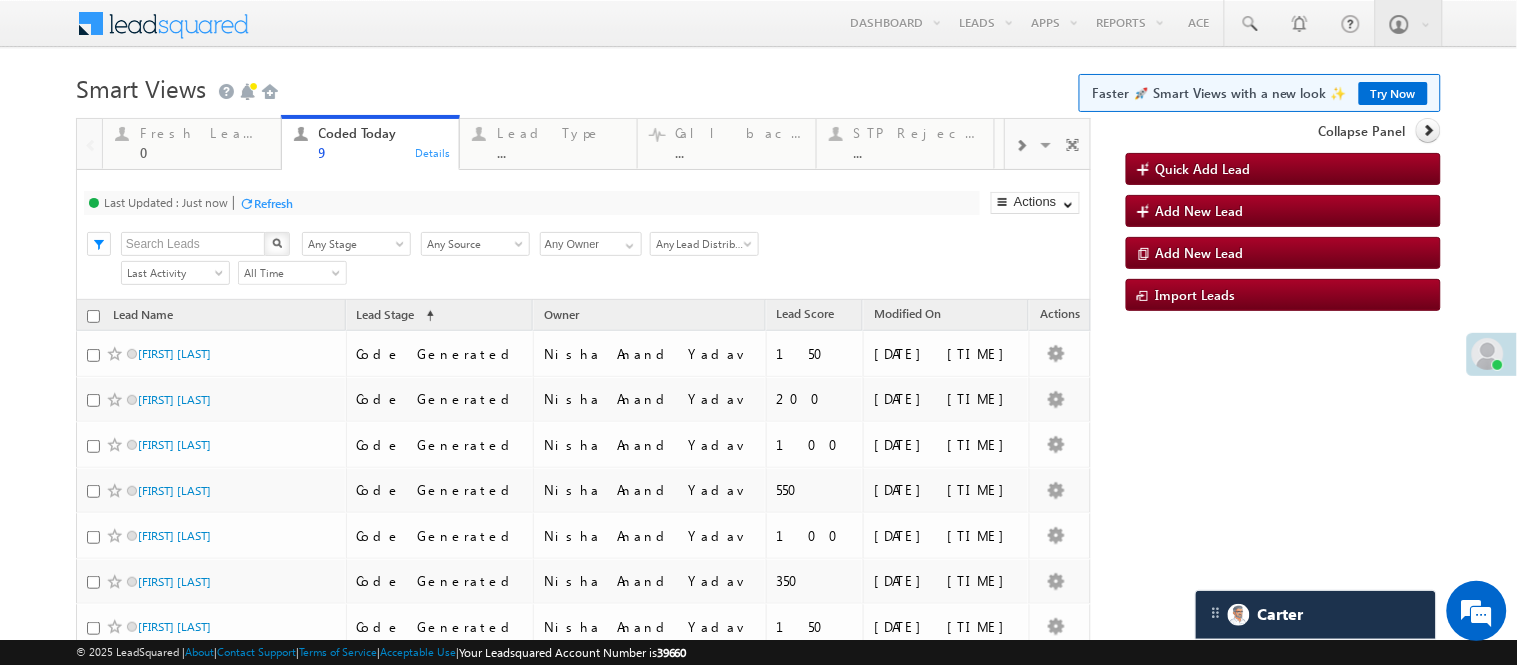 click on "Smart Views Getting Started Faster 🚀 Smart Views with a new look ✨ Try Now" at bounding box center (758, 86) 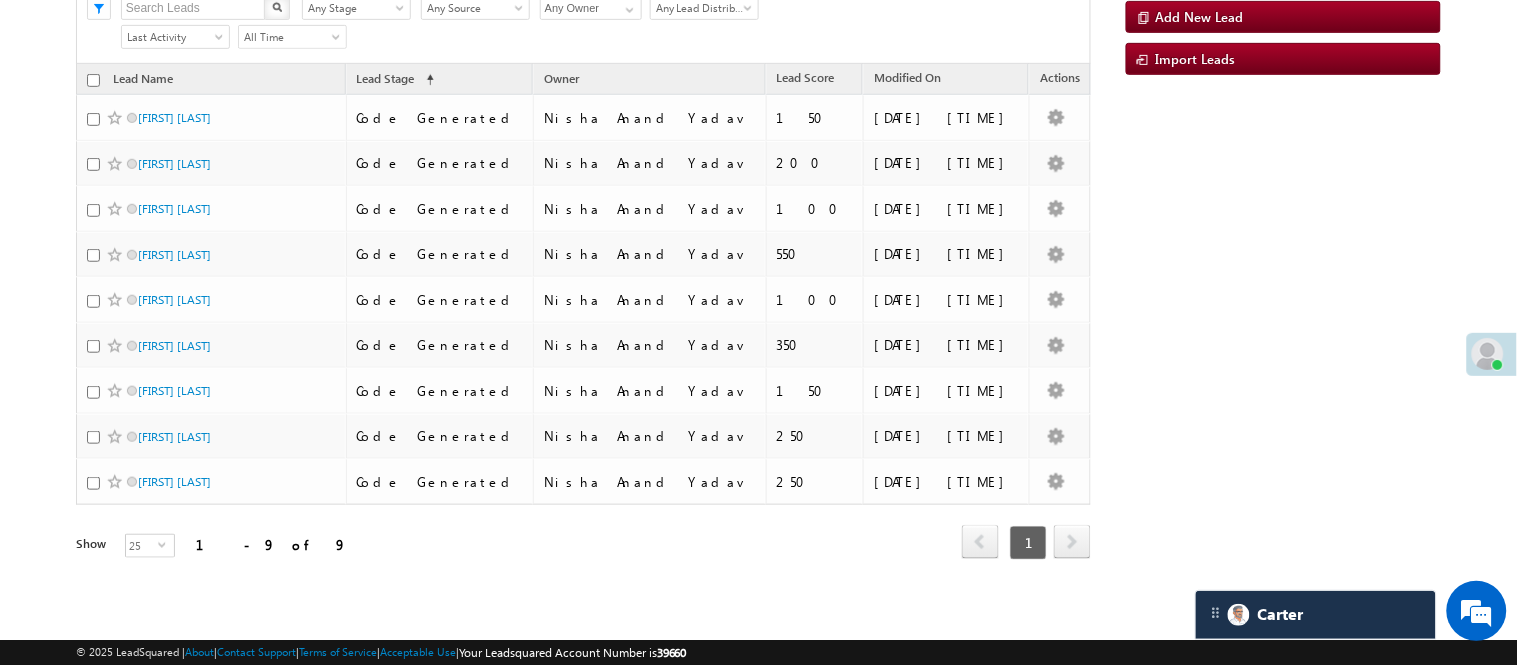 scroll, scrollTop: 3, scrollLeft: 0, axis: vertical 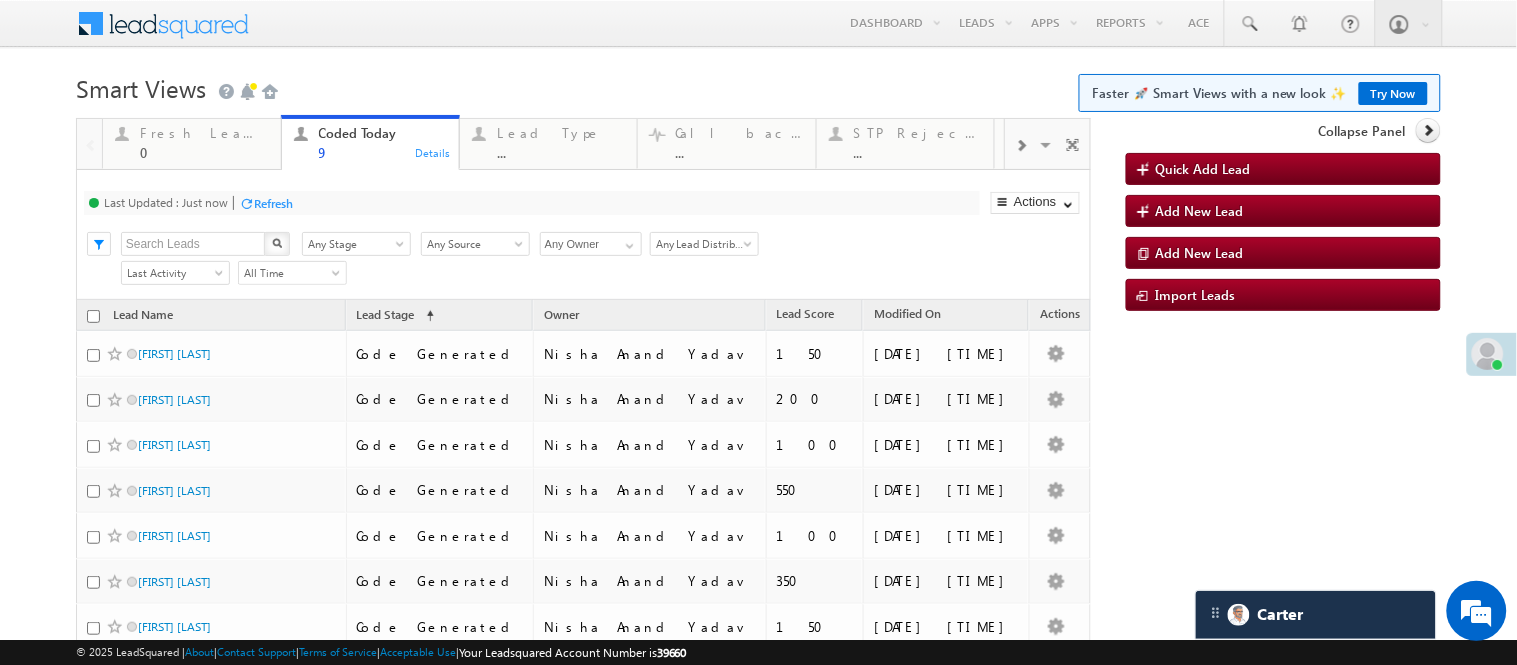 click on "Smart Views Getting Started Faster 🚀 Smart Views with a new look ✨ Try Now" at bounding box center [758, 86] 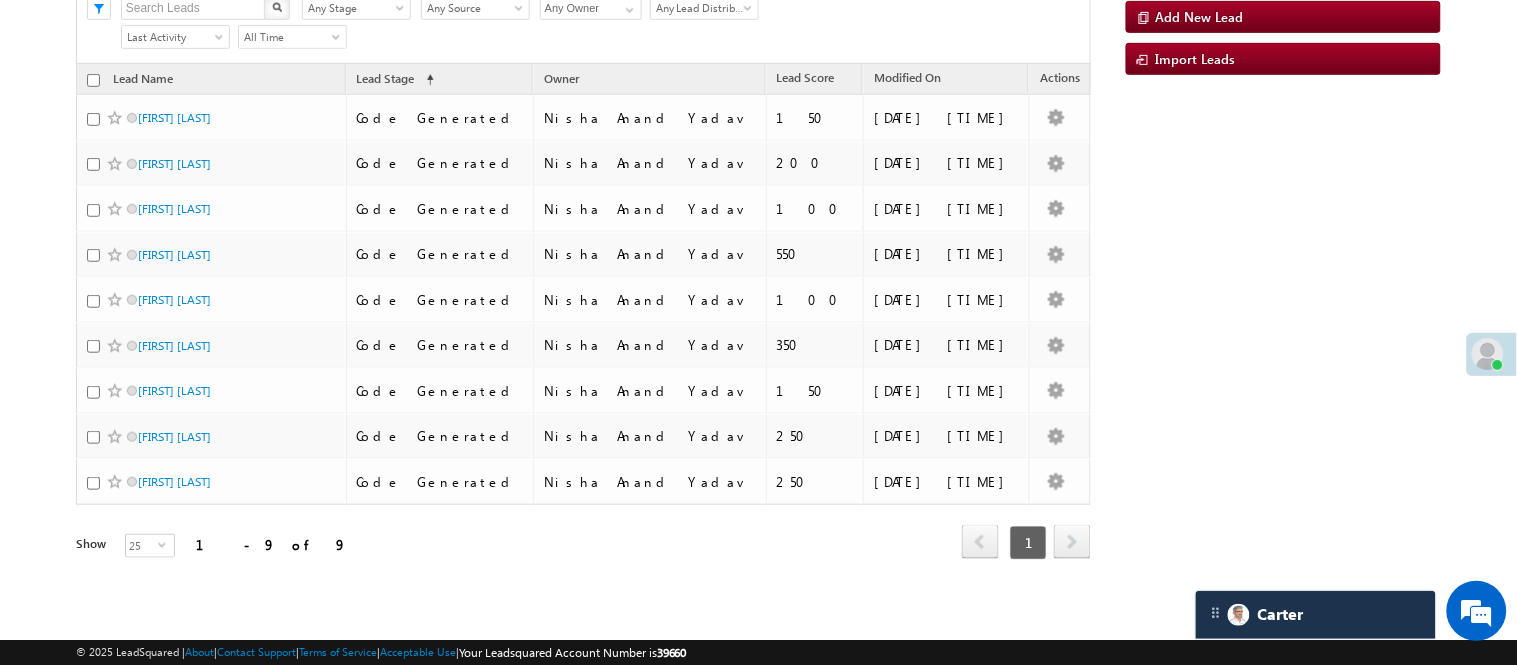 scroll, scrollTop: 40, scrollLeft: 0, axis: vertical 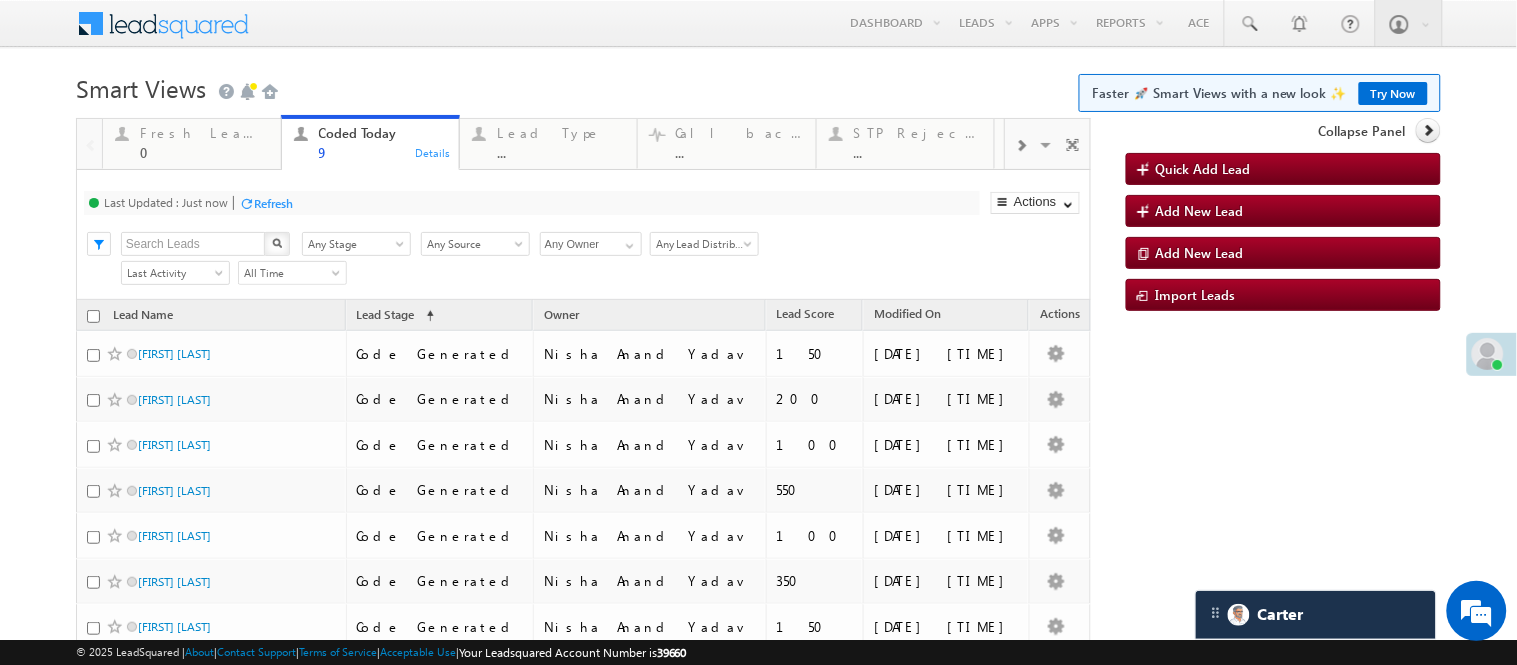 click on "Menu
[FIRST] [LAST]
[FIRST].[LAST]@[DOMAIN].com
Angel Broki" at bounding box center [758, 24] 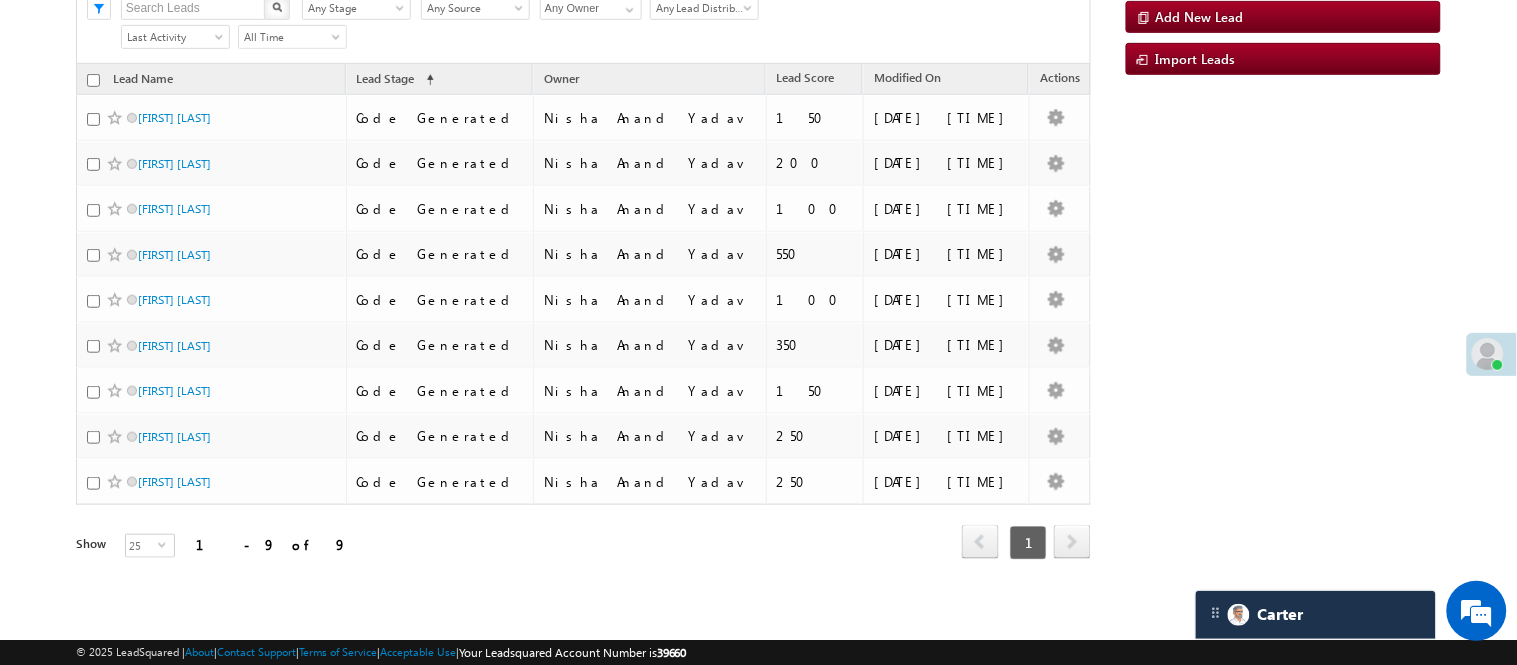 scroll, scrollTop: 35, scrollLeft: 0, axis: vertical 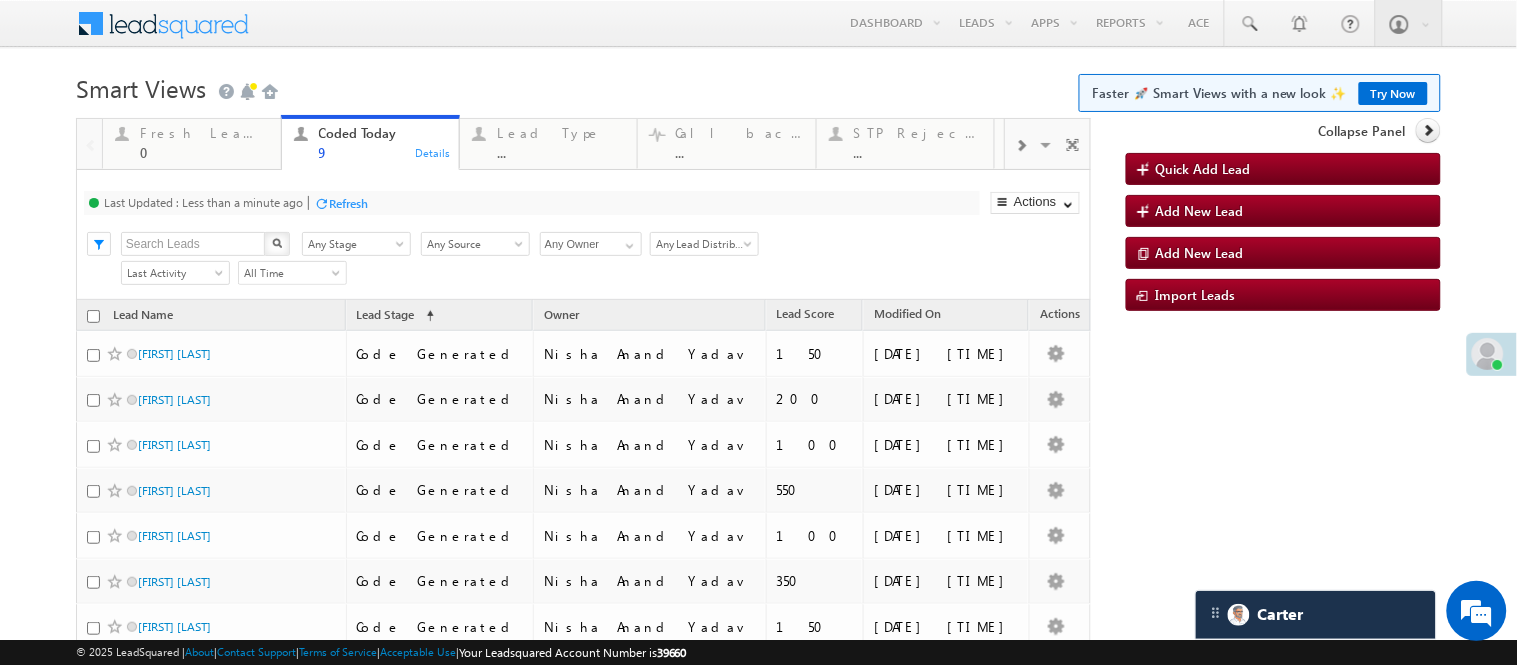 click on "Smart Views Getting Started Faster 🚀 Smart Views with a new look ✨ Try Now" at bounding box center (758, 86) 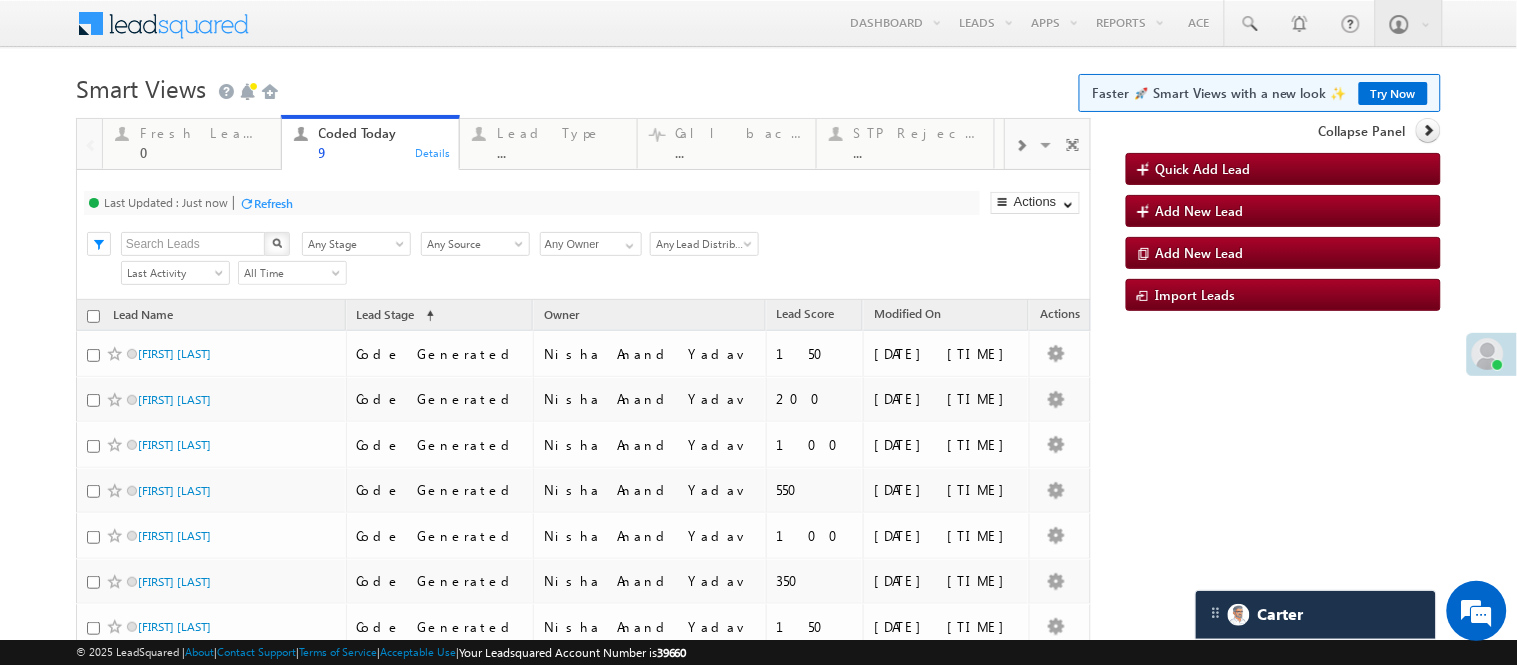 click on "Smart Views Getting Started Faster 🚀 Smart Views with a new look ✨ Try Now" at bounding box center (758, 86) 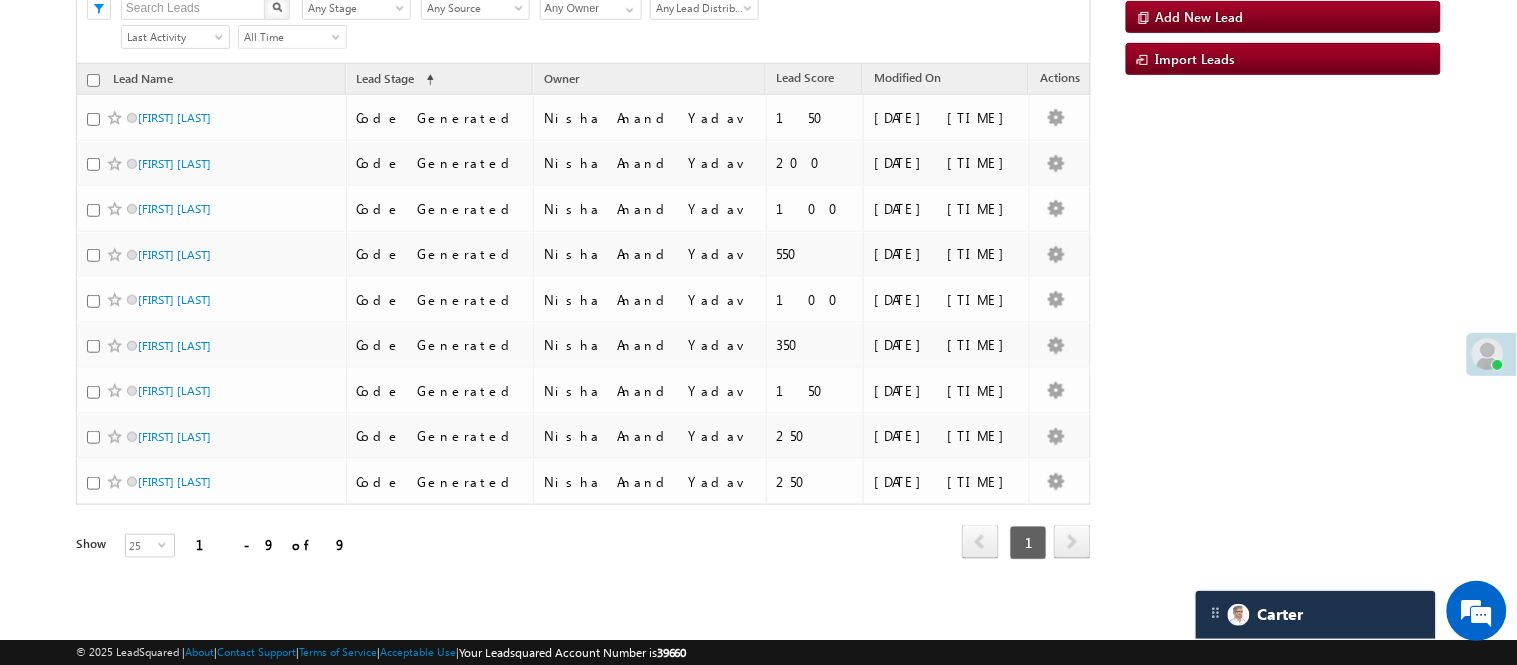 scroll, scrollTop: 0, scrollLeft: 0, axis: both 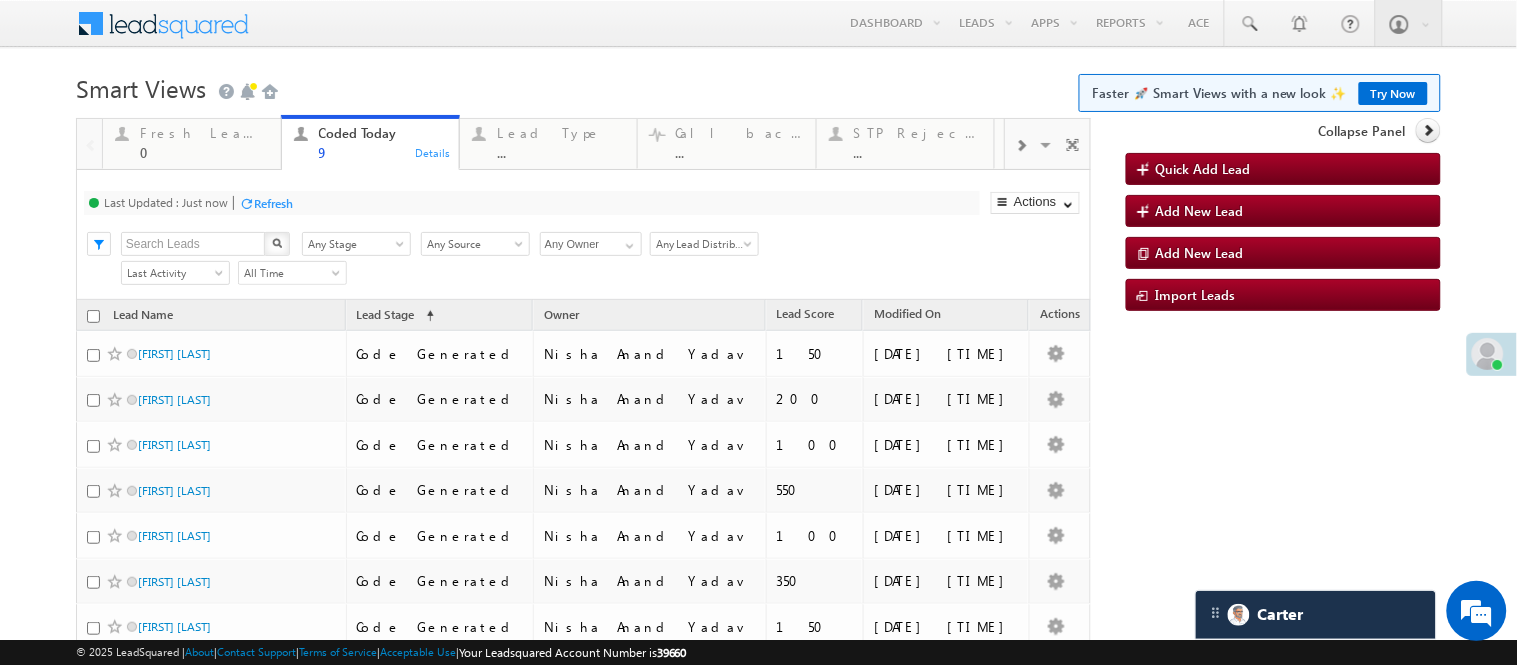 click on "Smart Views Getting Started Faster 🚀 Smart Views with a new look ✨ Try Now" at bounding box center [758, 86] 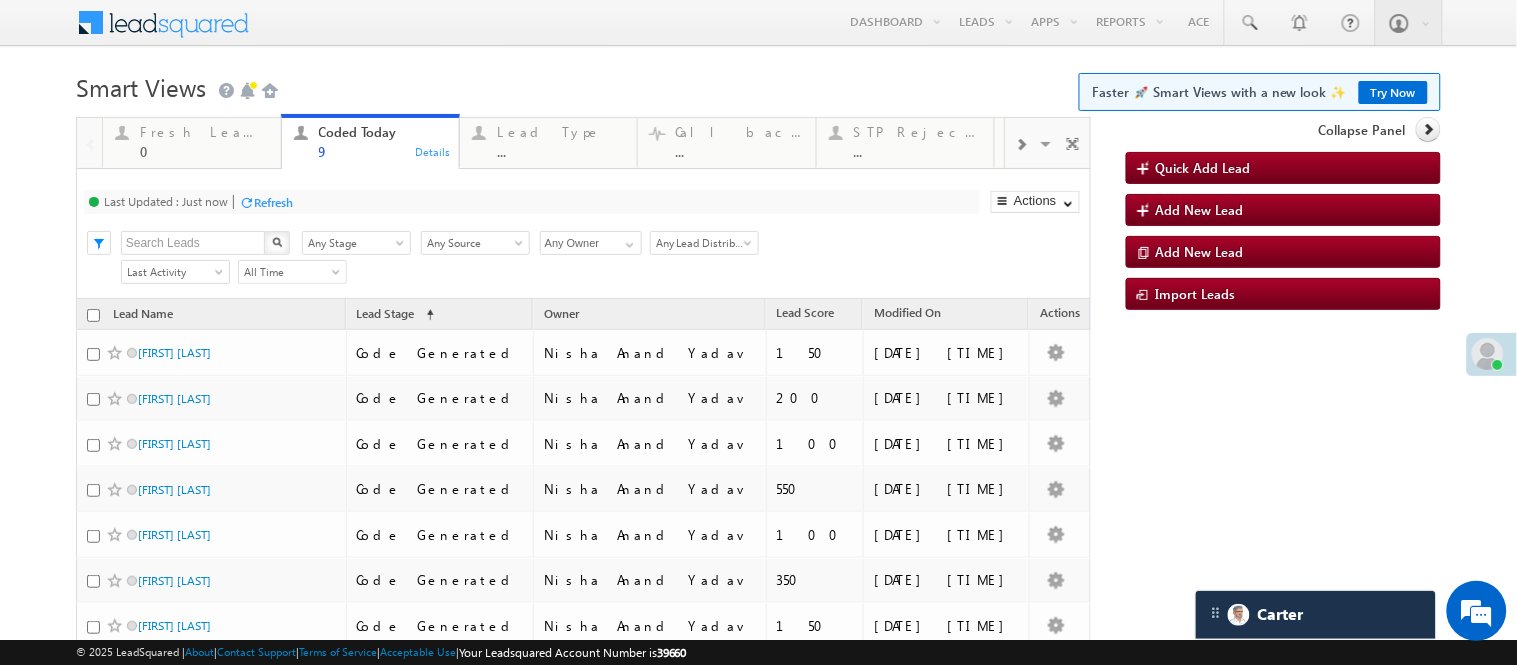 scroll, scrollTop: 0, scrollLeft: 0, axis: both 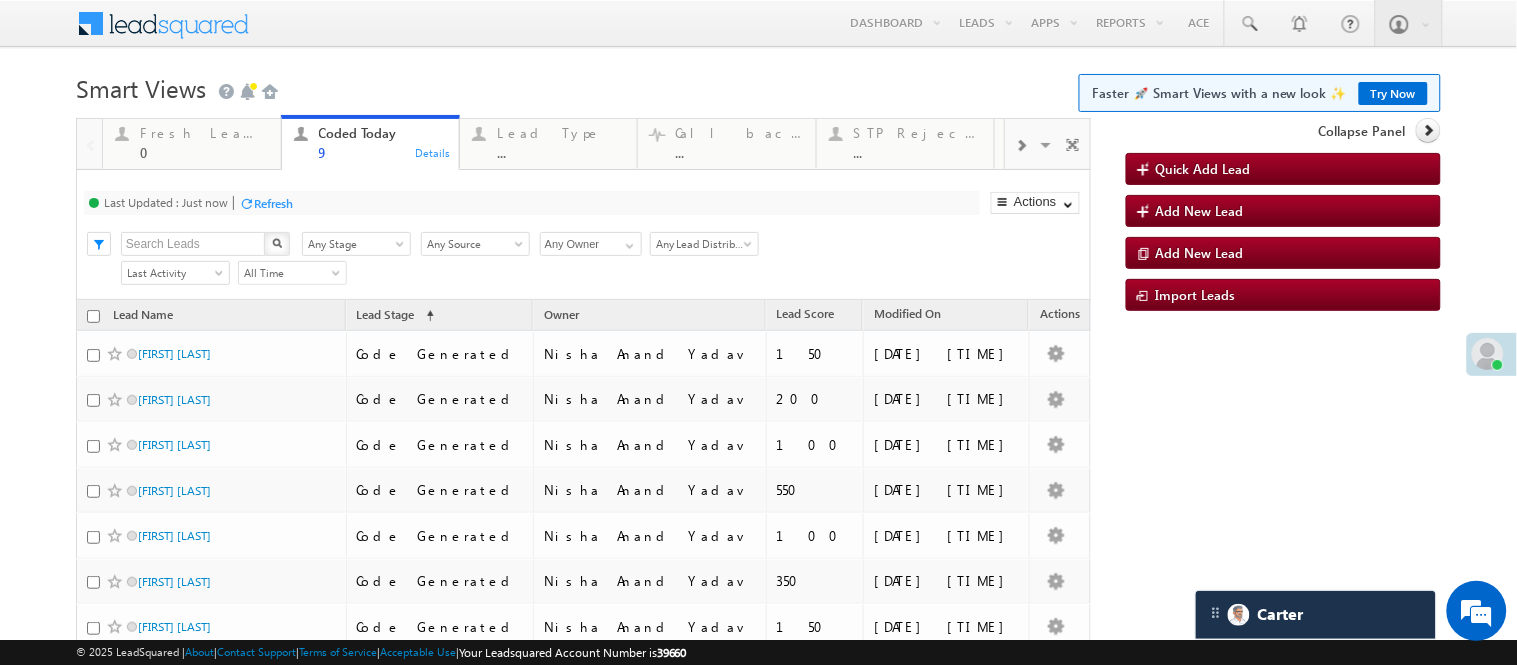 click on "Smart Views Getting Started Faster 🚀 Smart Views with a new look ✨ Try Now" at bounding box center [758, 86] 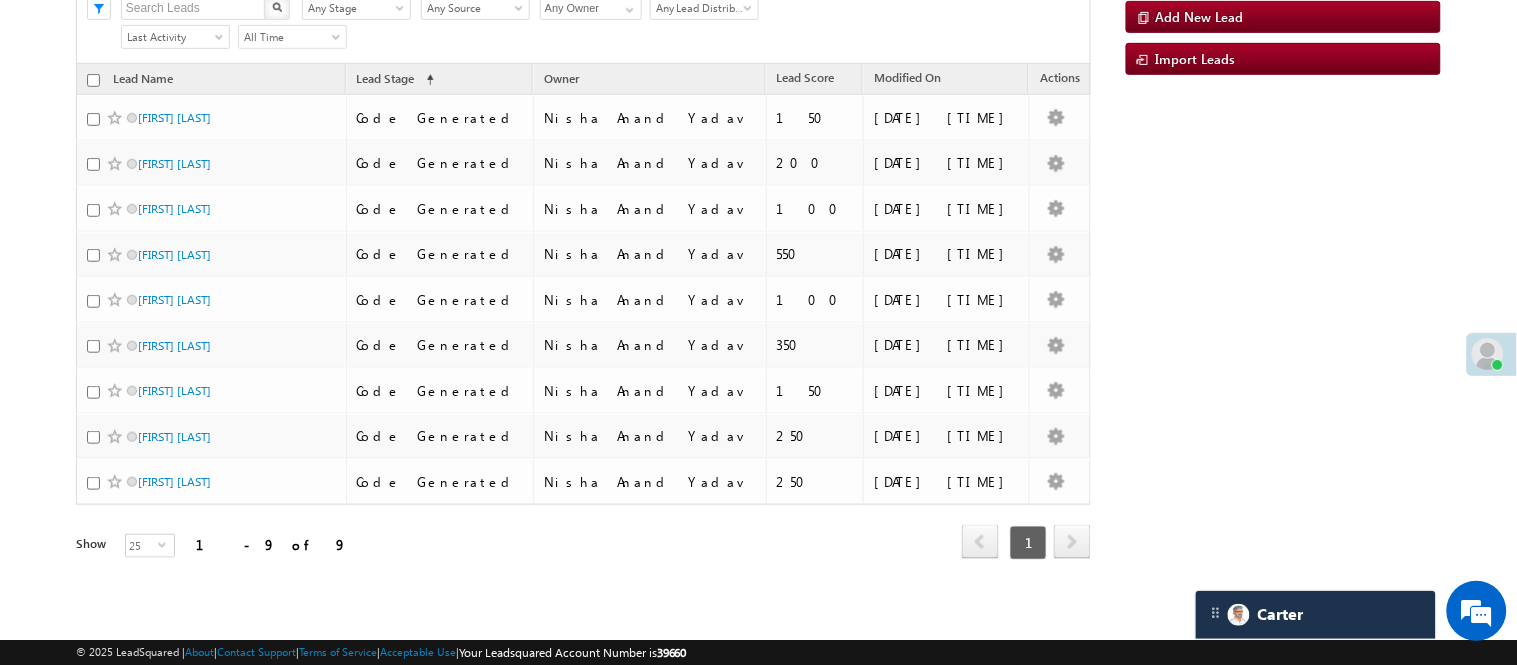 scroll, scrollTop: 28, scrollLeft: 0, axis: vertical 